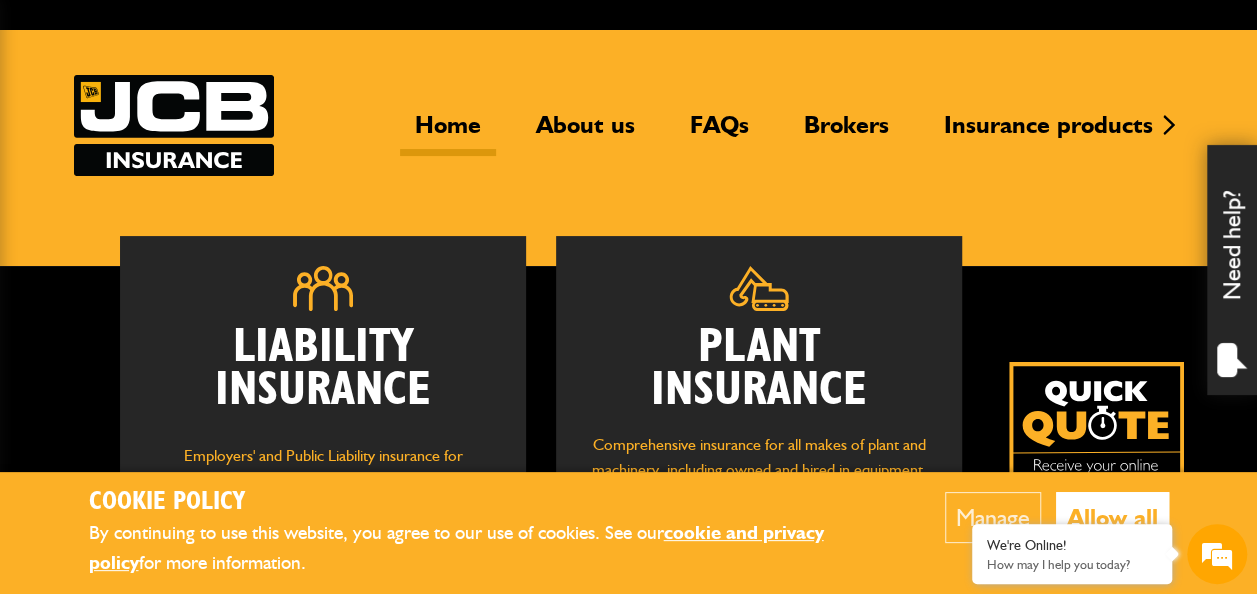 scroll, scrollTop: 200, scrollLeft: 0, axis: vertical 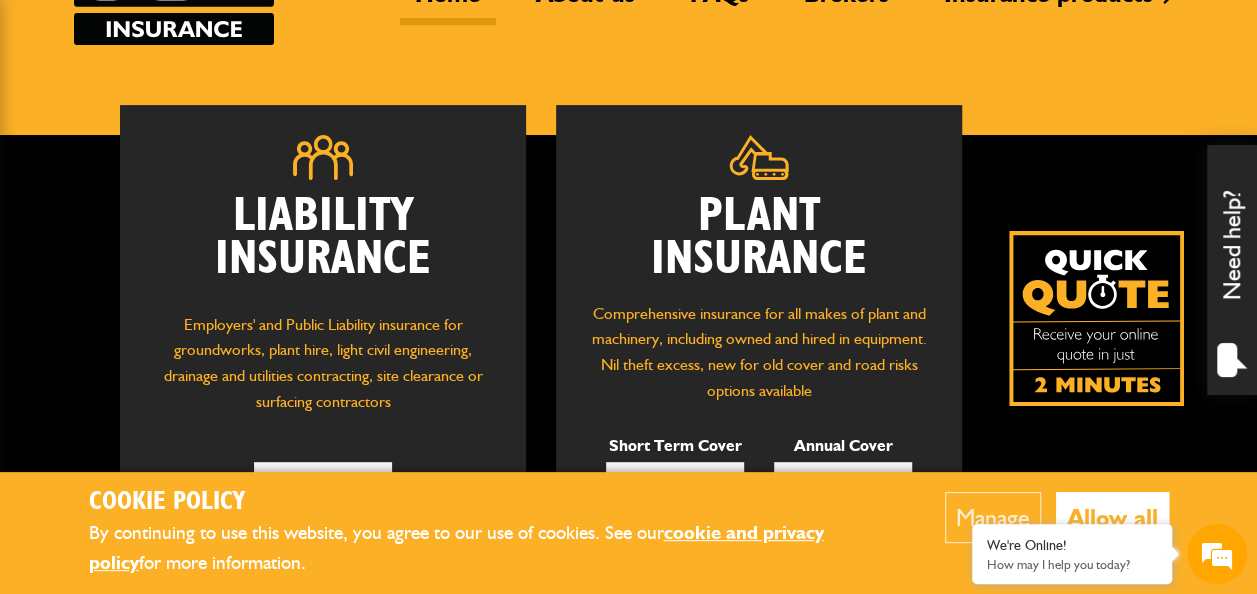 click on "Allow all" at bounding box center [1112, 517] 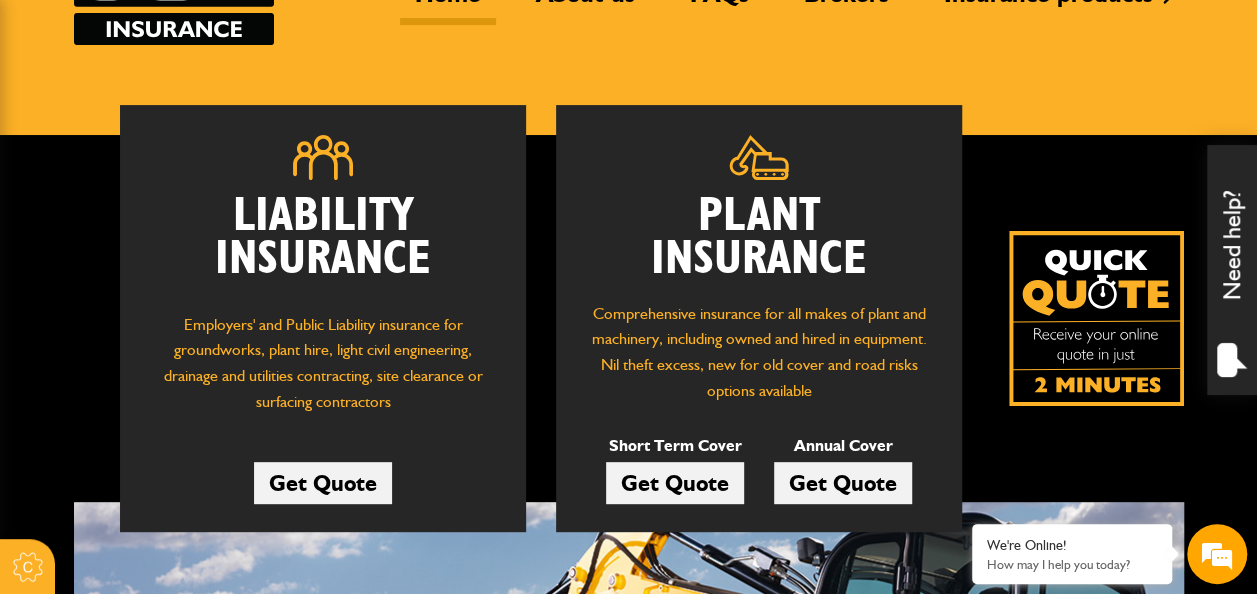 scroll, scrollTop: 300, scrollLeft: 0, axis: vertical 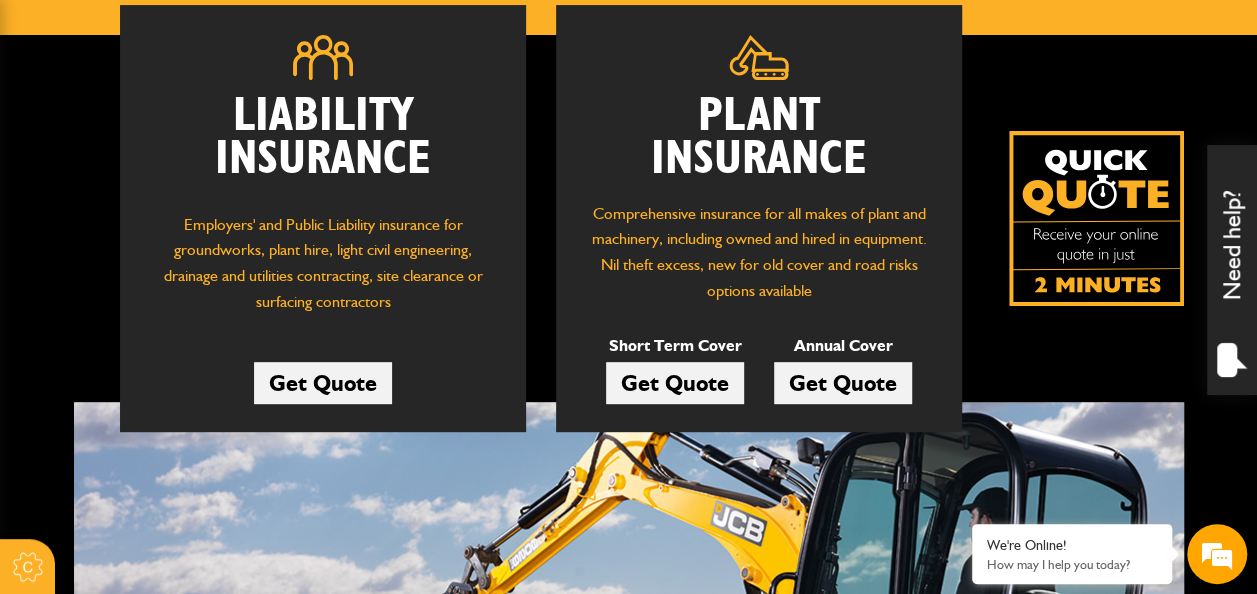 click on "Get Quote" at bounding box center (675, 383) 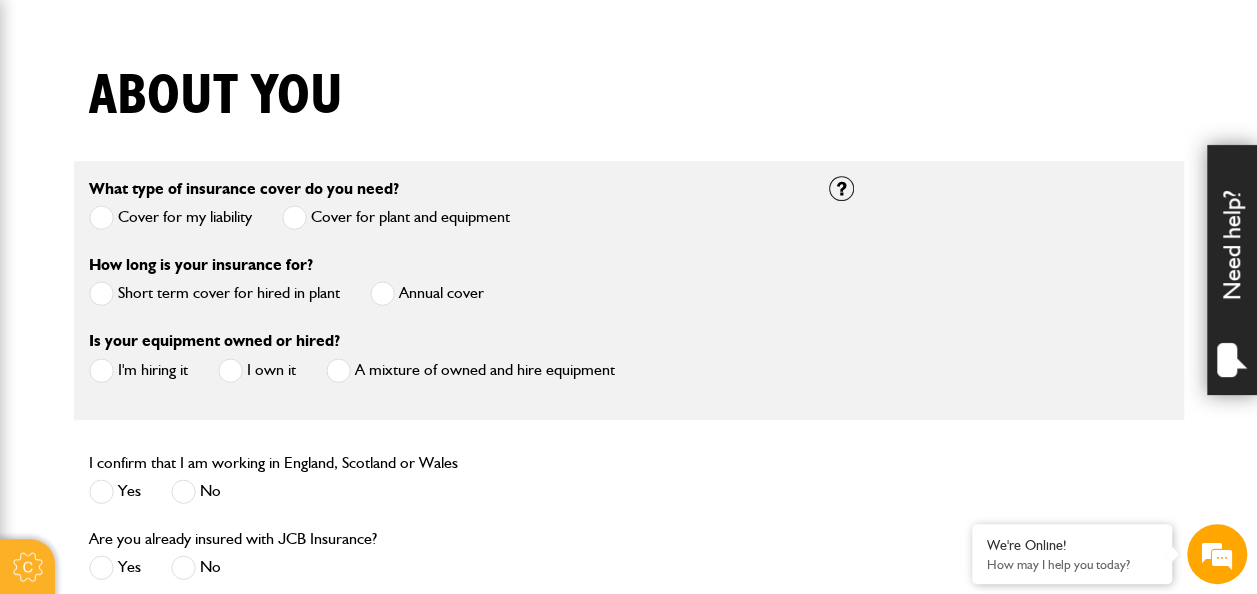 scroll, scrollTop: 500, scrollLeft: 0, axis: vertical 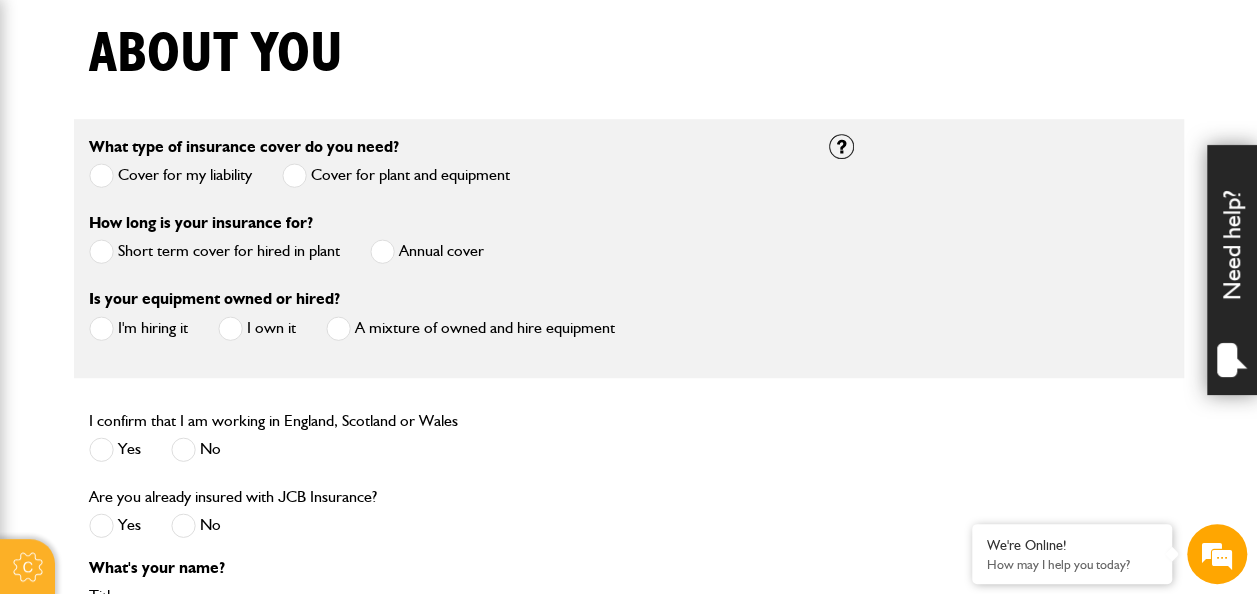 click at bounding box center (101, 251) 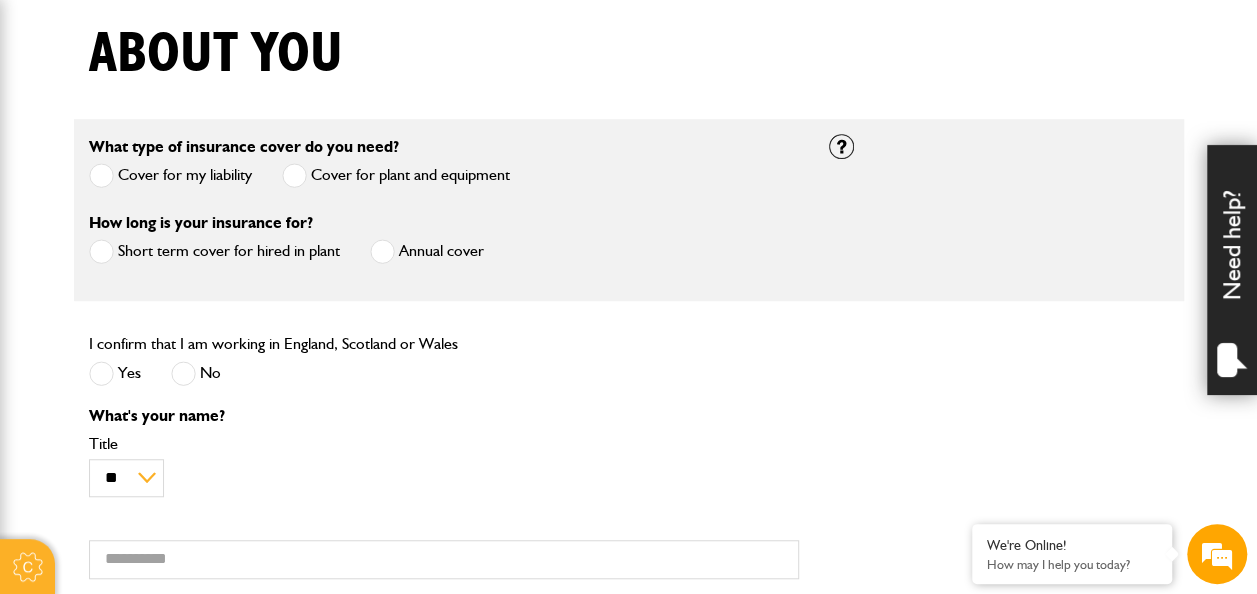 scroll, scrollTop: 600, scrollLeft: 0, axis: vertical 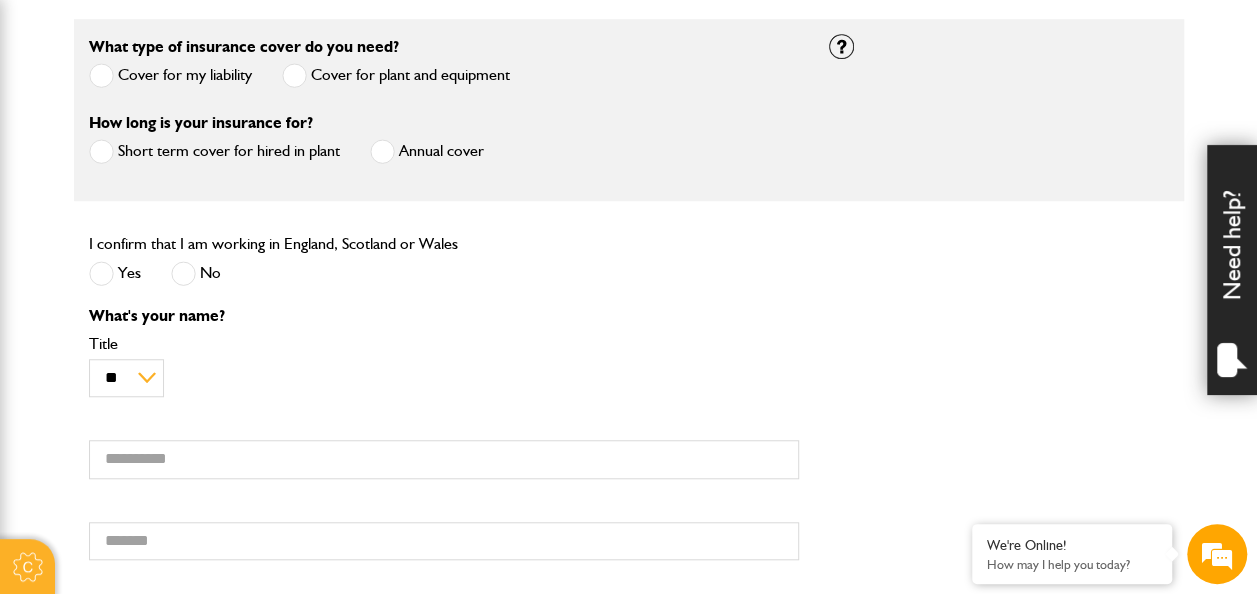 click at bounding box center [101, 273] 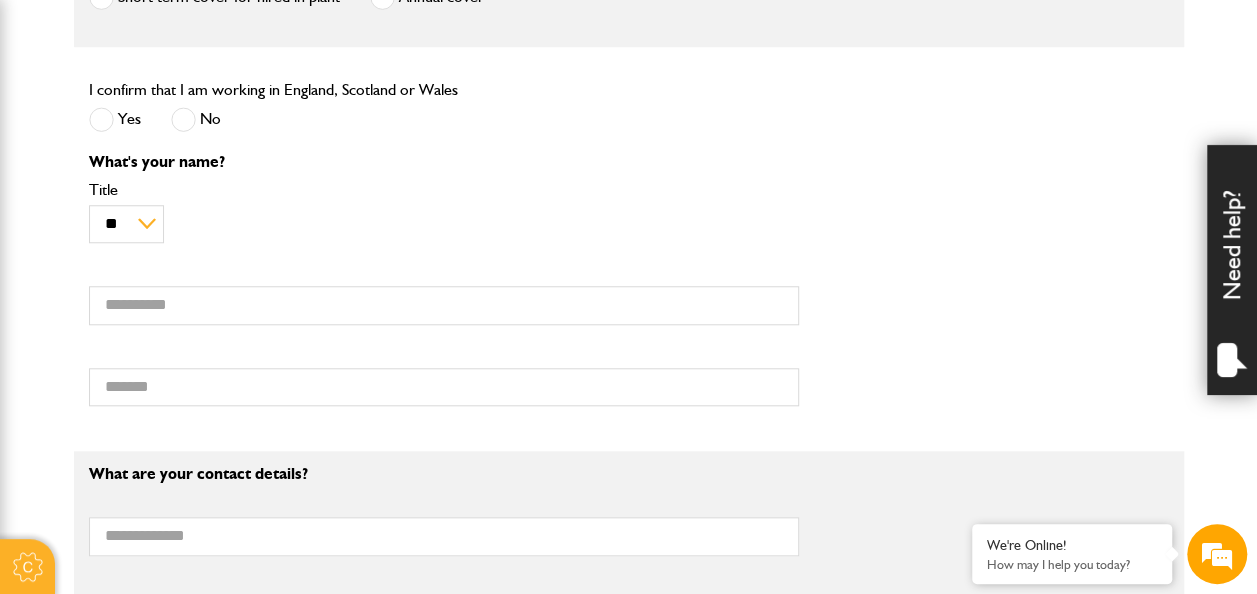 scroll, scrollTop: 800, scrollLeft: 0, axis: vertical 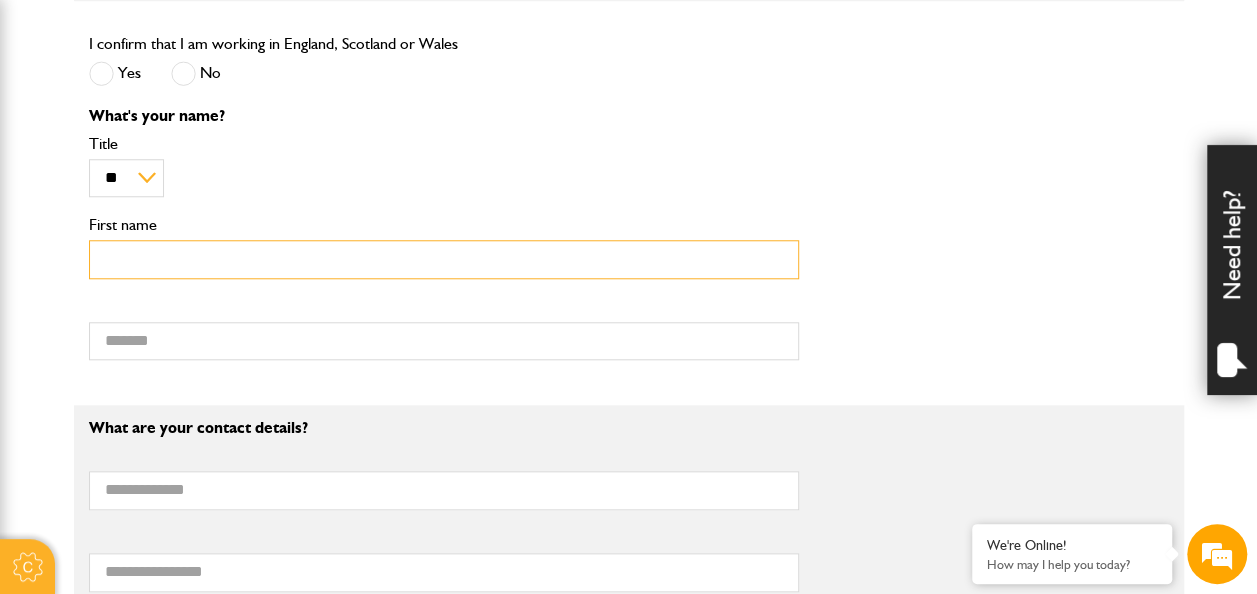 click on "First name" at bounding box center (444, 259) 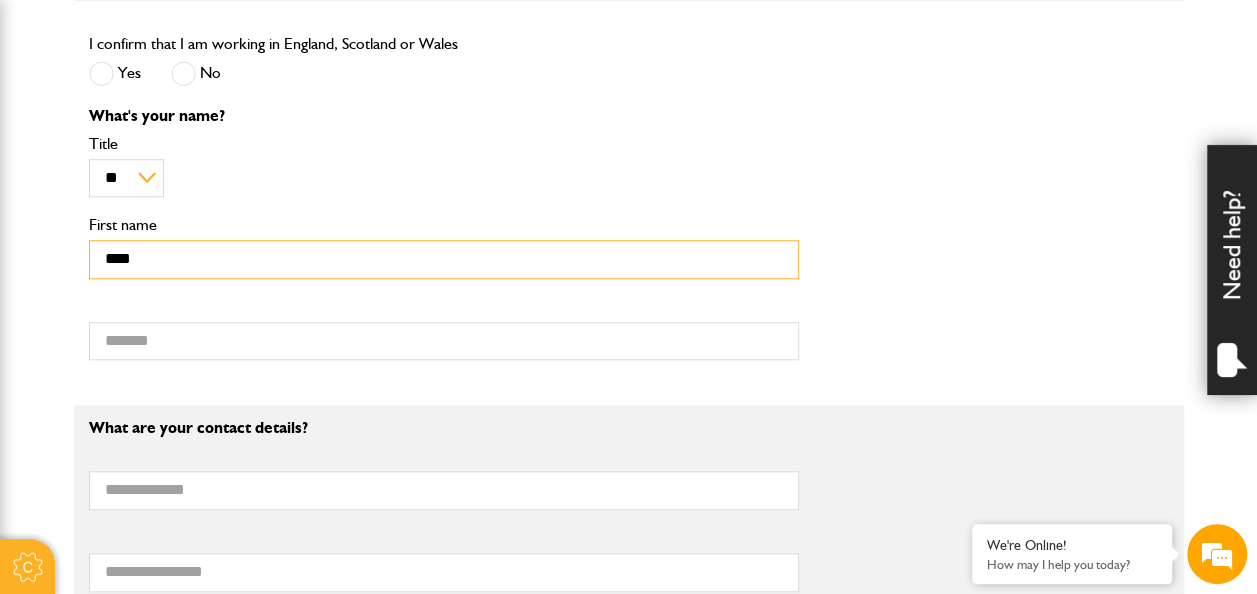 type on "*******" 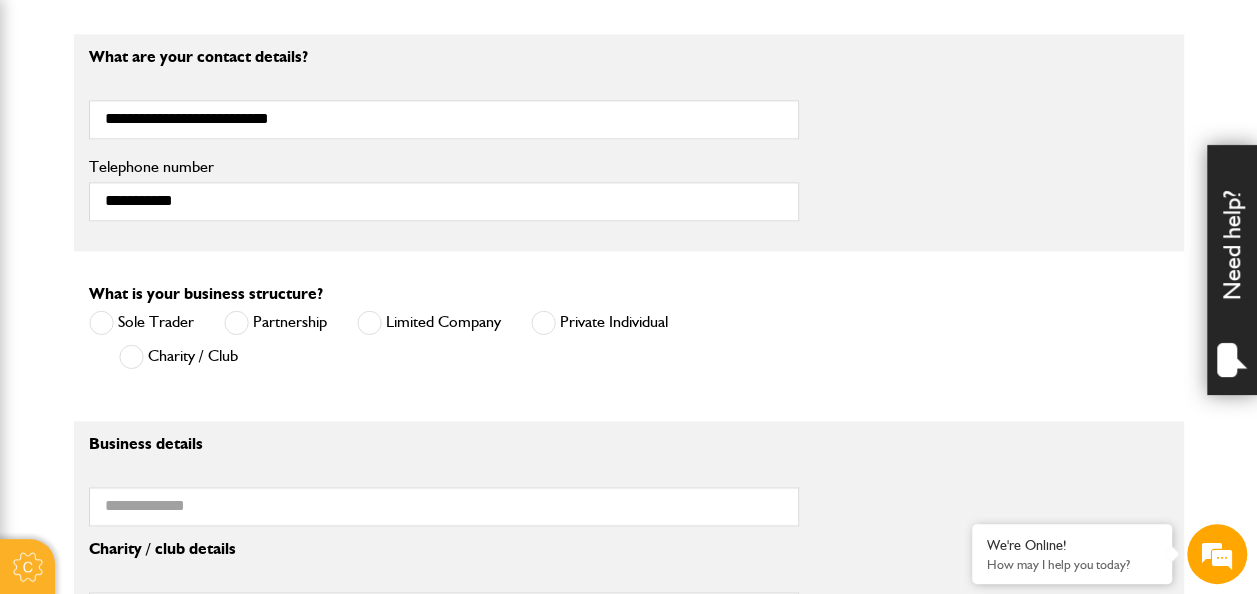 scroll, scrollTop: 1200, scrollLeft: 0, axis: vertical 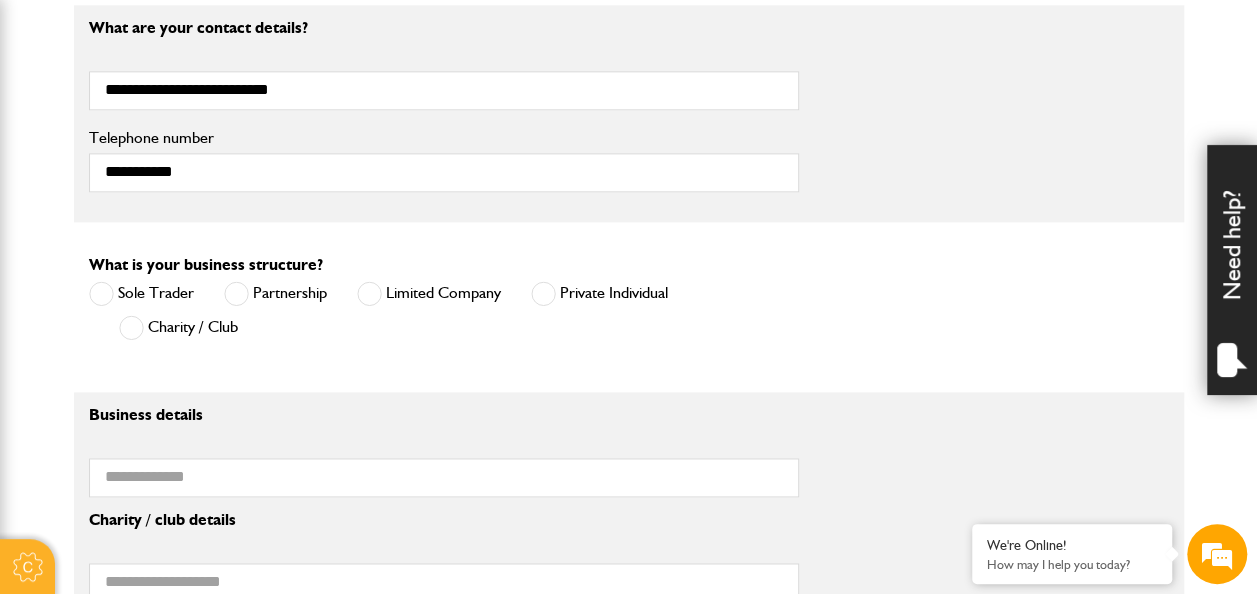 click at bounding box center (369, 293) 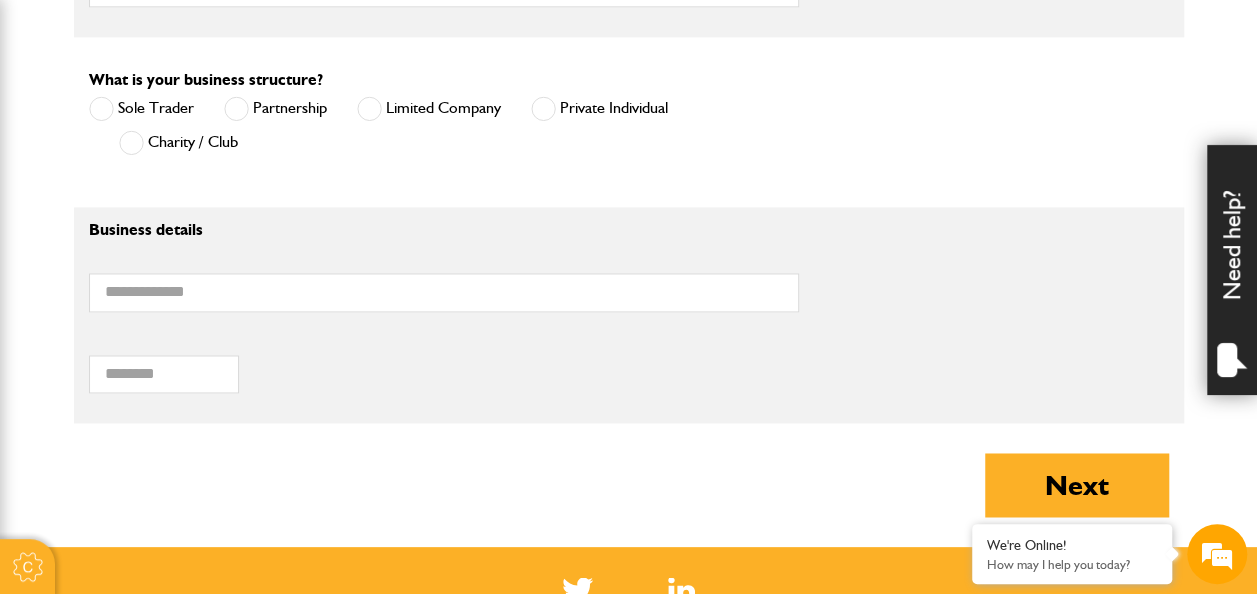 scroll, scrollTop: 1400, scrollLeft: 0, axis: vertical 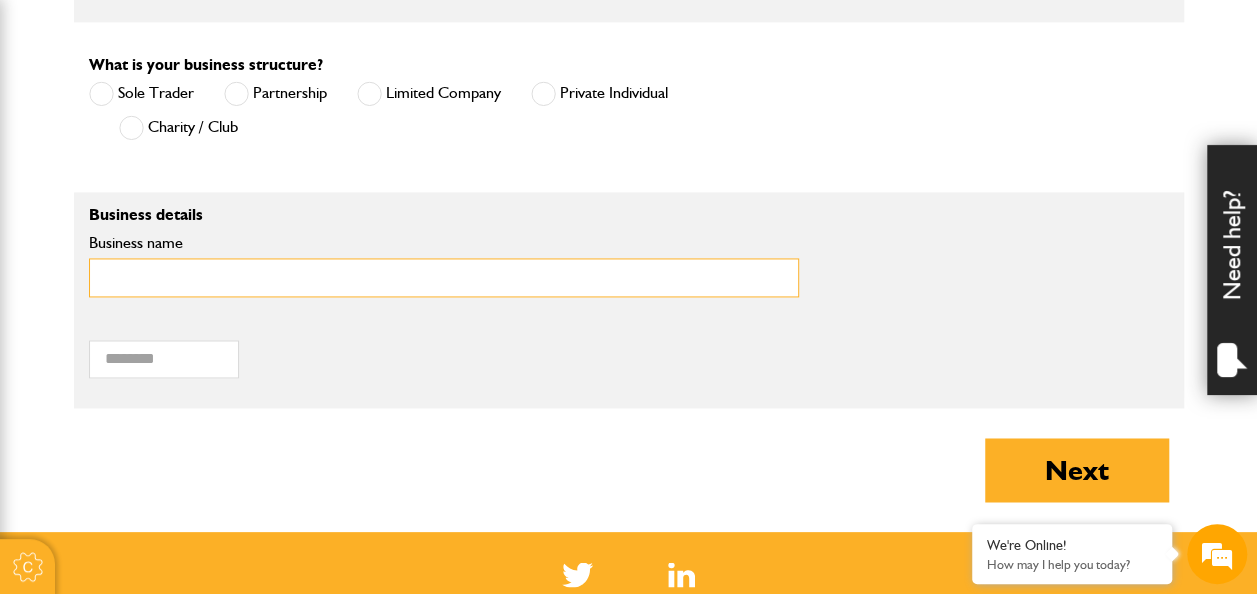 click on "Business name" at bounding box center [444, 277] 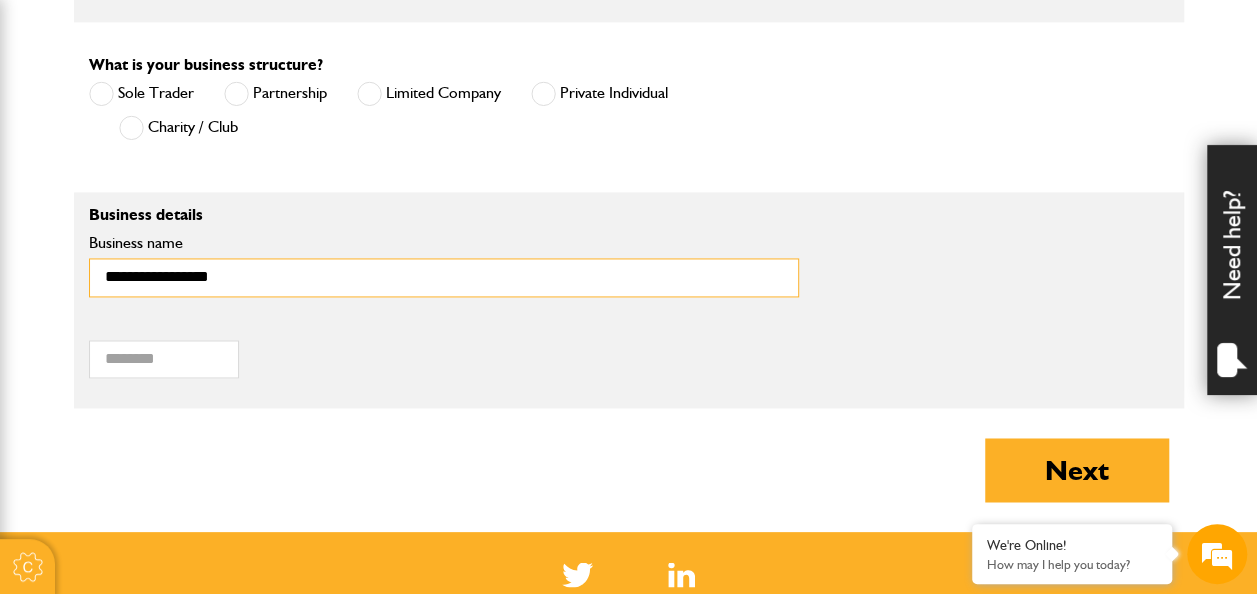type on "**********" 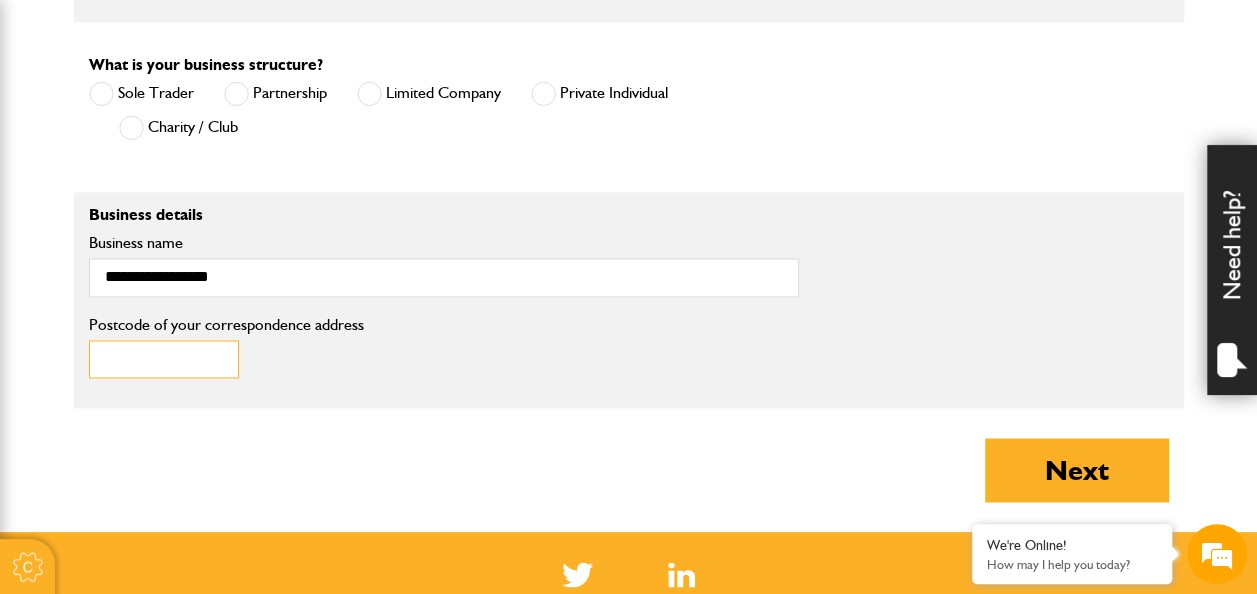 click on "Postcode of your correspondence address" at bounding box center (164, 359) 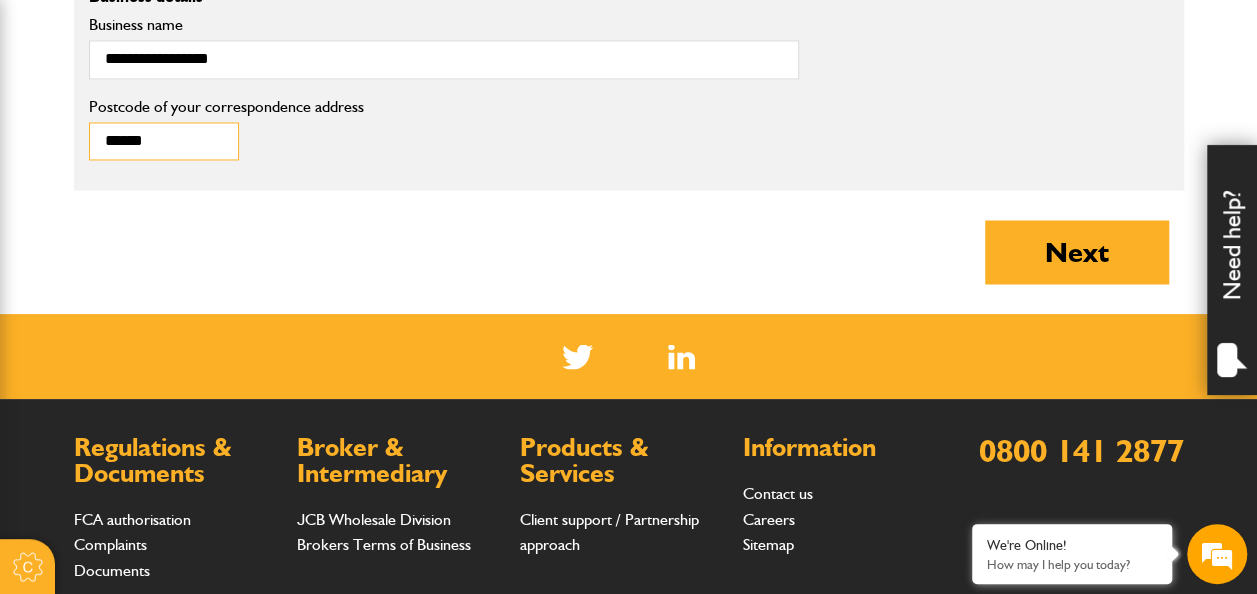 scroll, scrollTop: 1600, scrollLeft: 0, axis: vertical 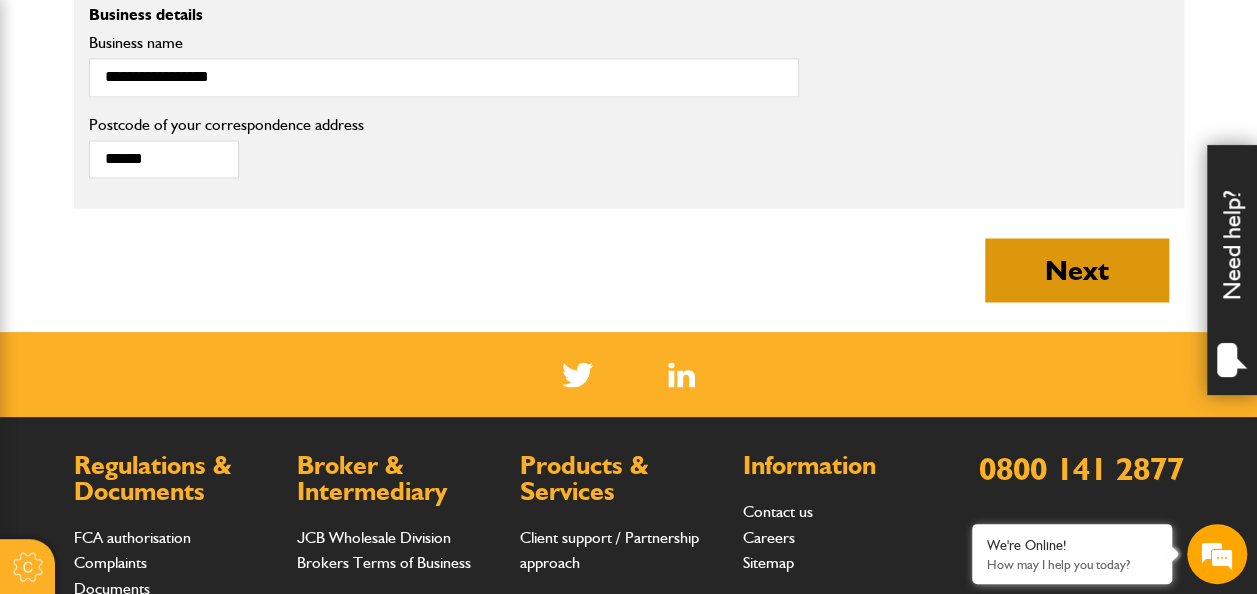 click on "Next" at bounding box center [1077, 270] 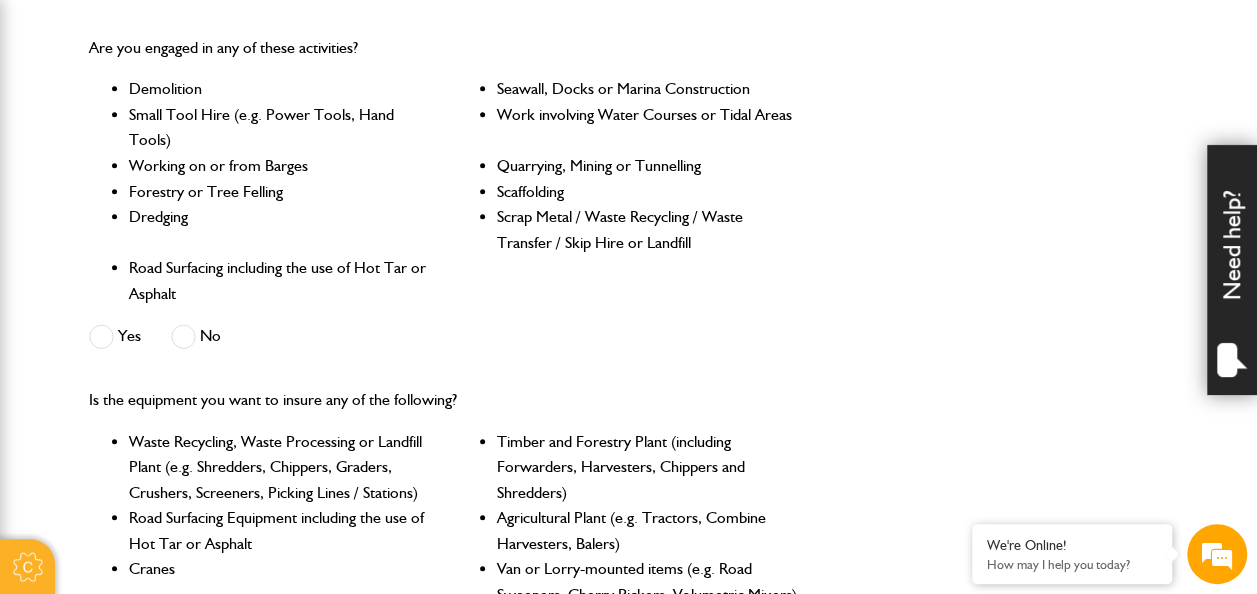 scroll, scrollTop: 500, scrollLeft: 0, axis: vertical 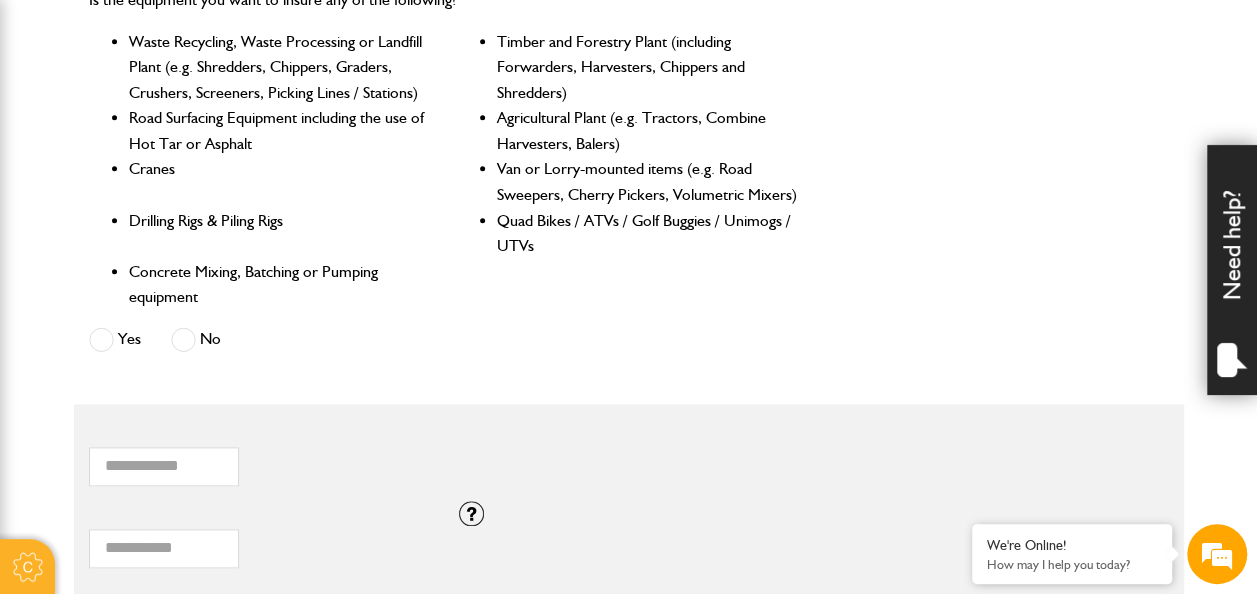 click at bounding box center [183, 339] 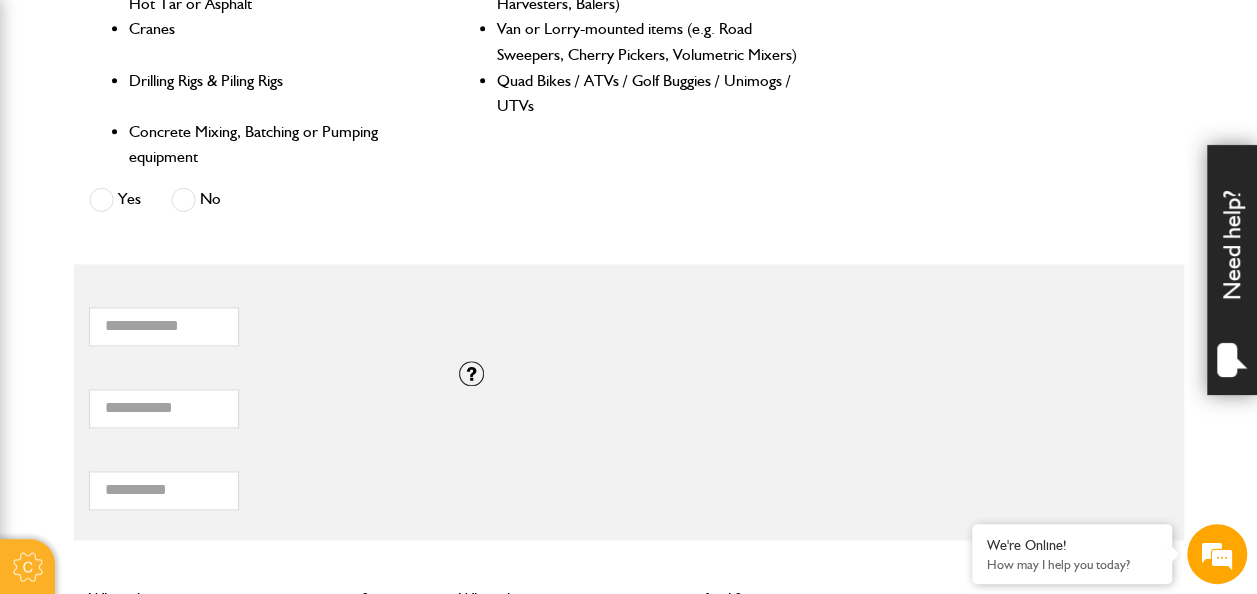 scroll, scrollTop: 1200, scrollLeft: 0, axis: vertical 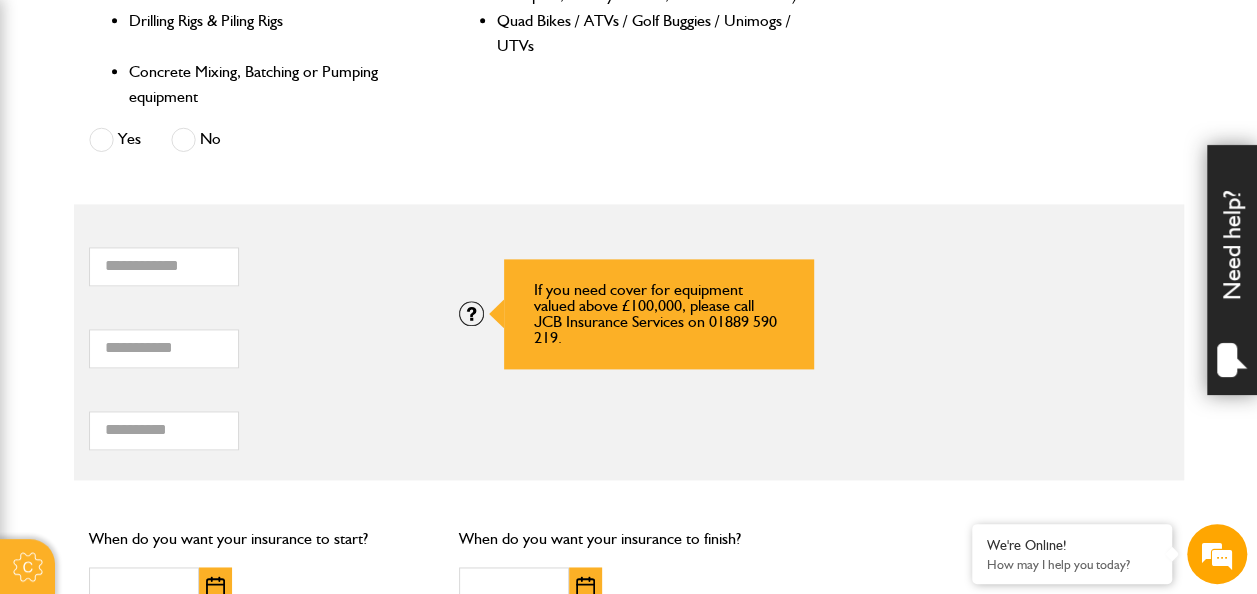 click at bounding box center [471, 313] 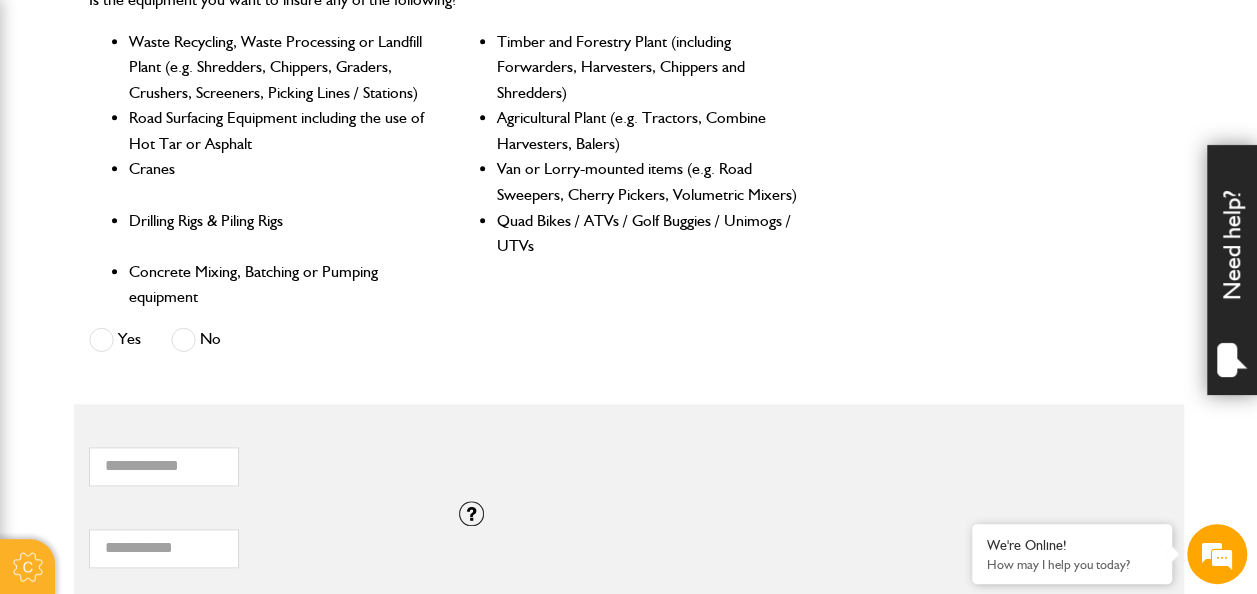 scroll, scrollTop: 1000, scrollLeft: 0, axis: vertical 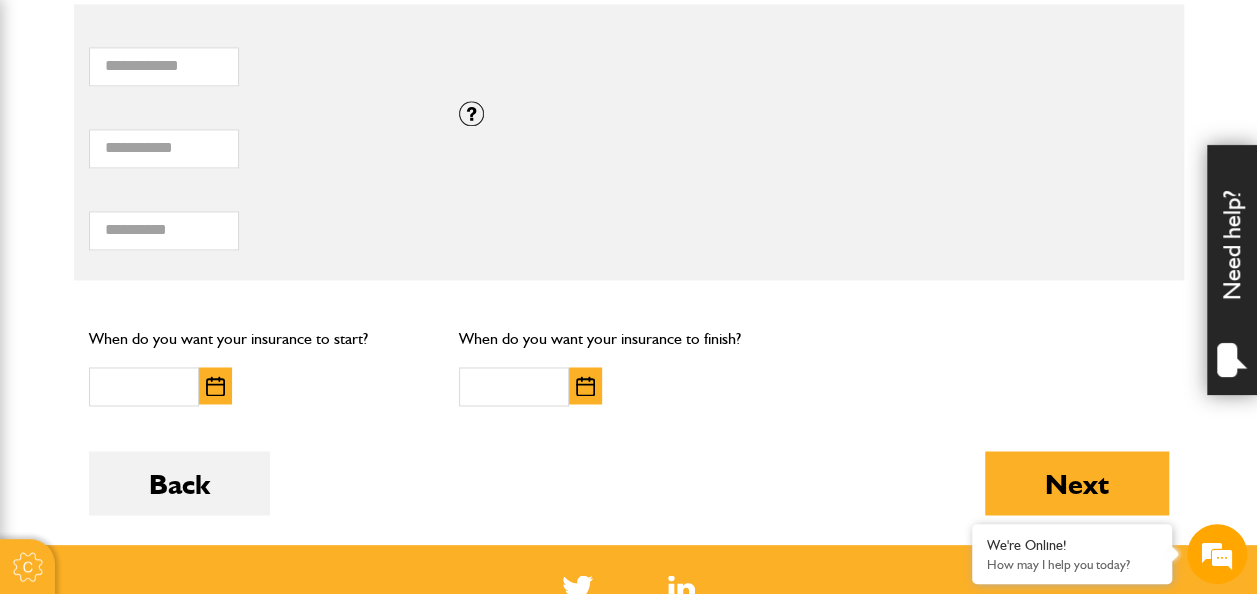 click at bounding box center [215, 385] 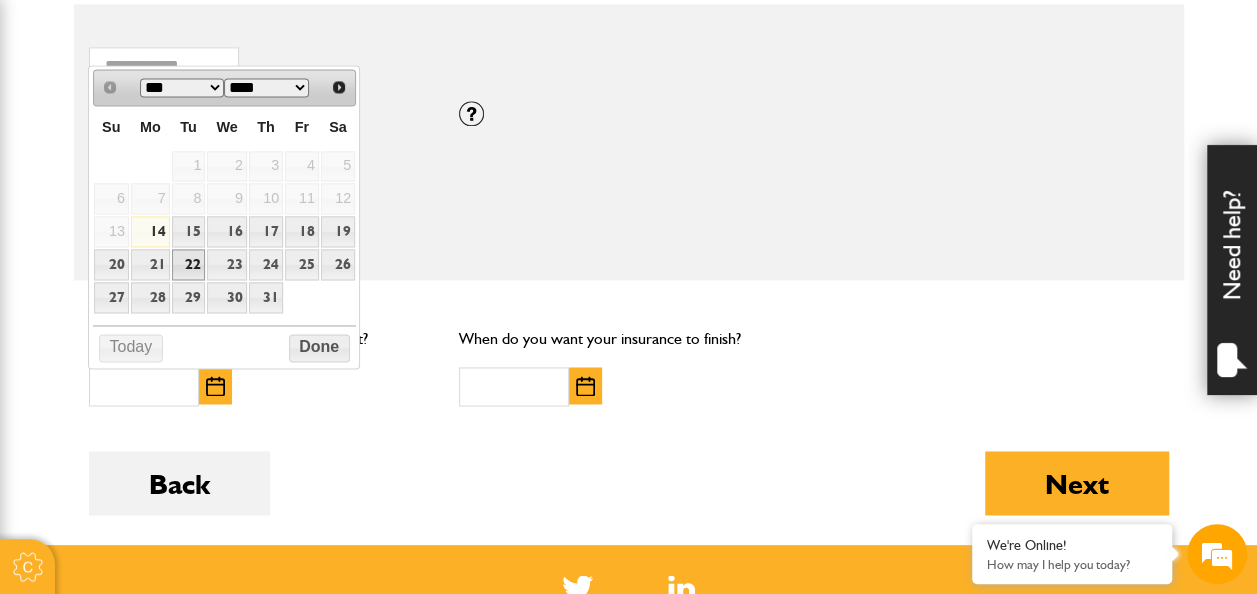 click on "22" at bounding box center [189, 264] 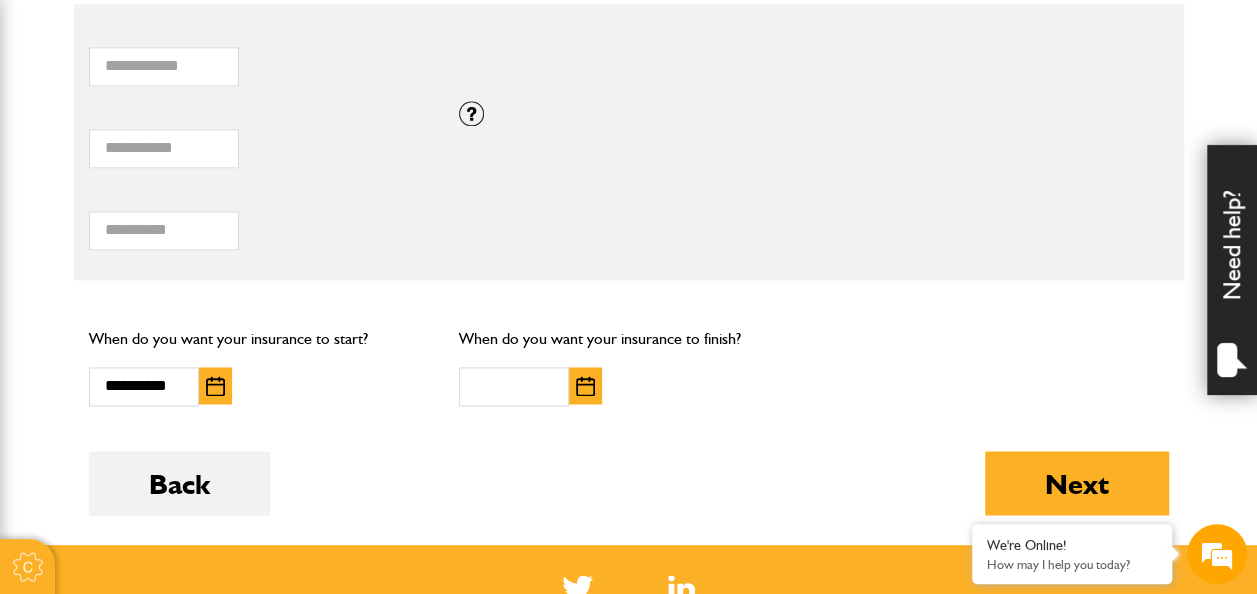 click at bounding box center (585, 386) 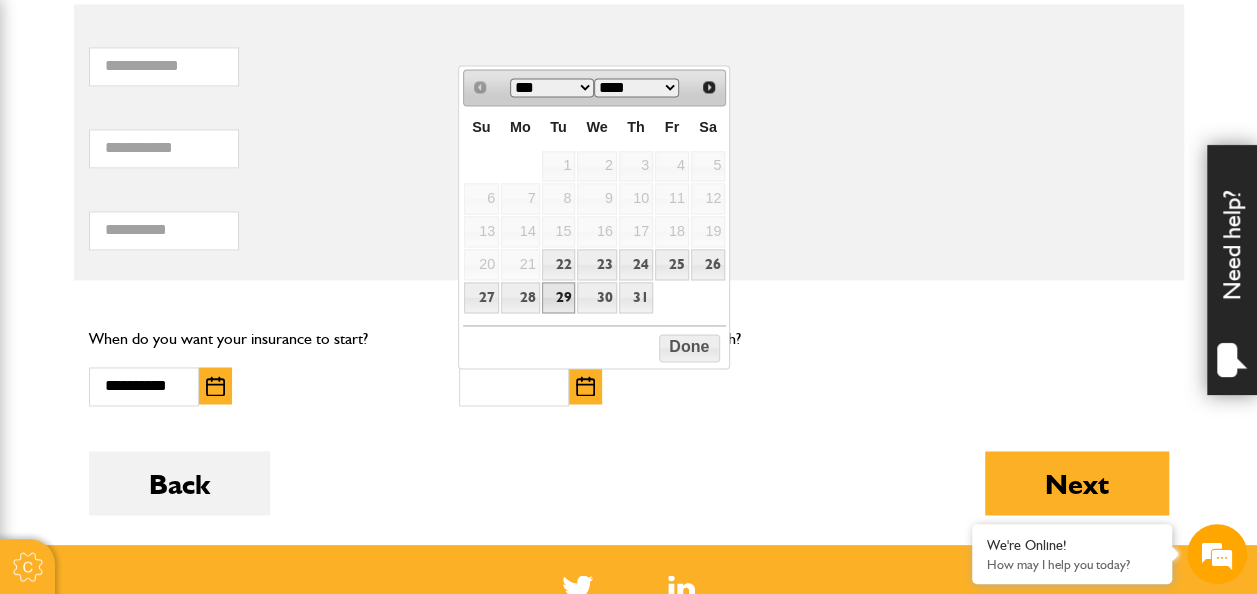 click on "29" at bounding box center (559, 297) 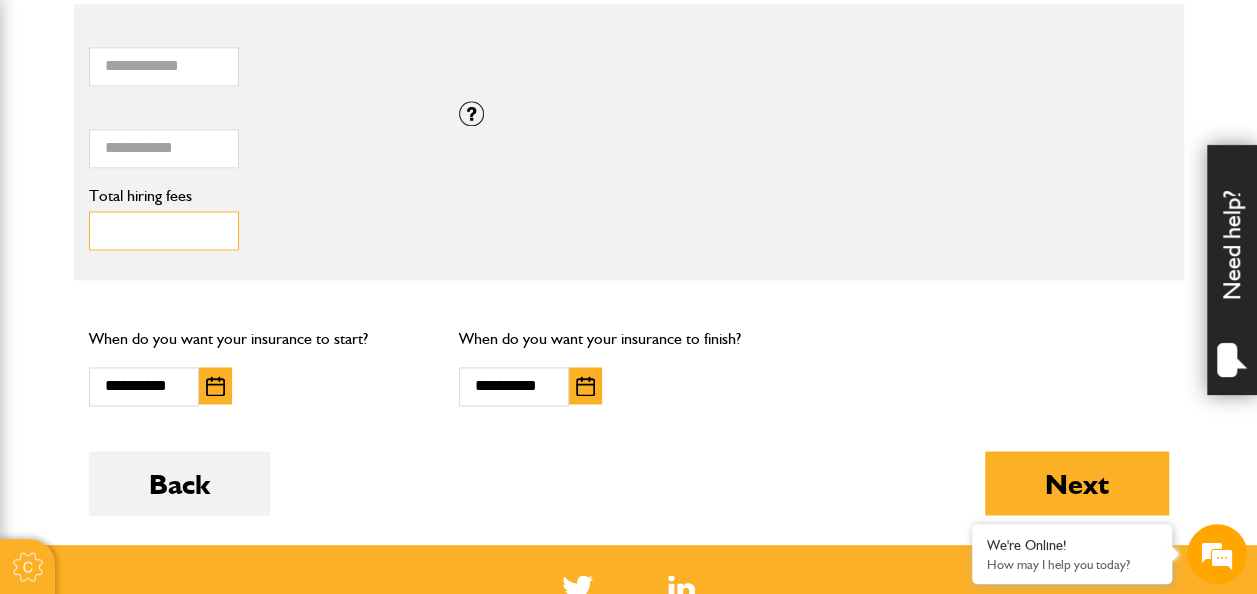 click on "Total hiring fees" at bounding box center (164, 230) 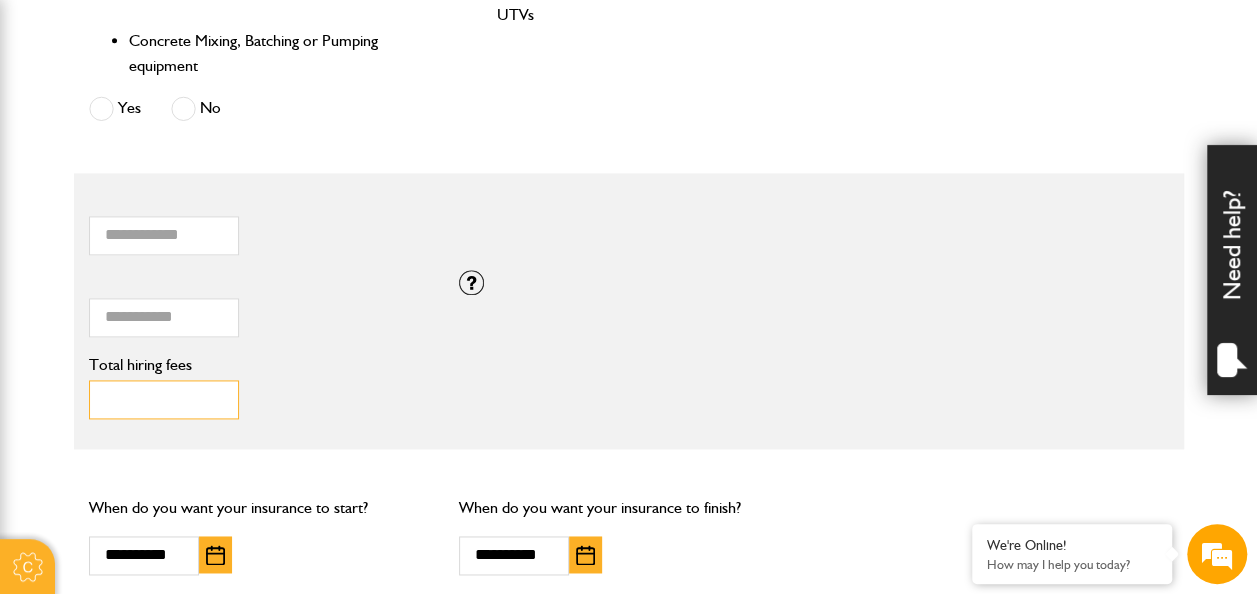 scroll, scrollTop: 1200, scrollLeft: 0, axis: vertical 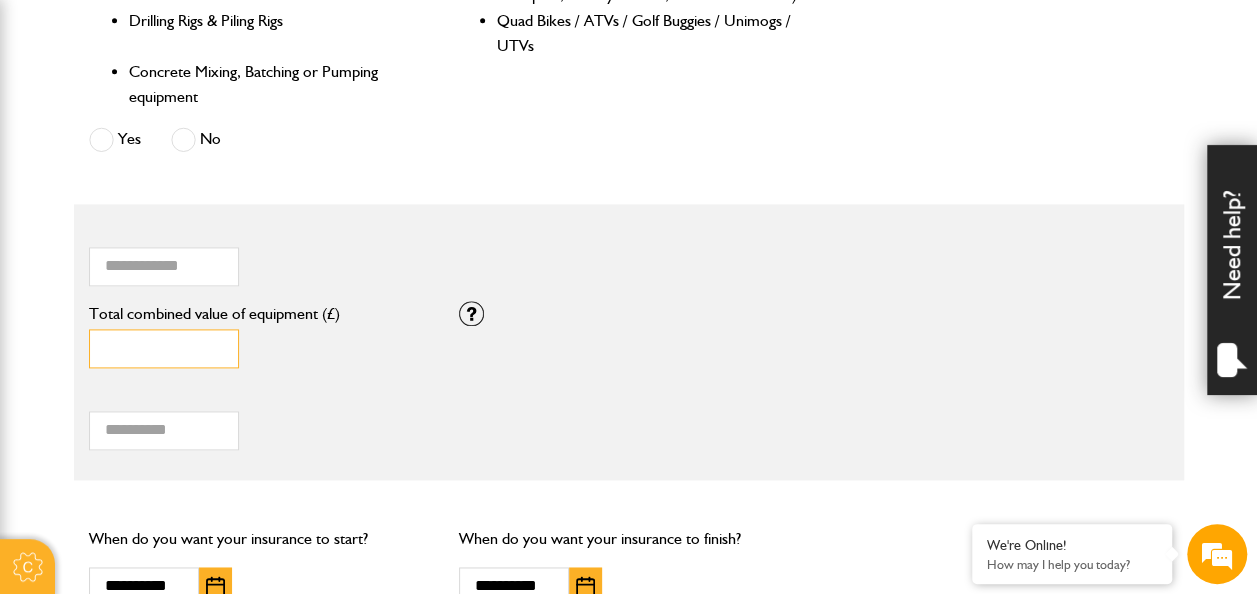click on "*" at bounding box center (164, 348) 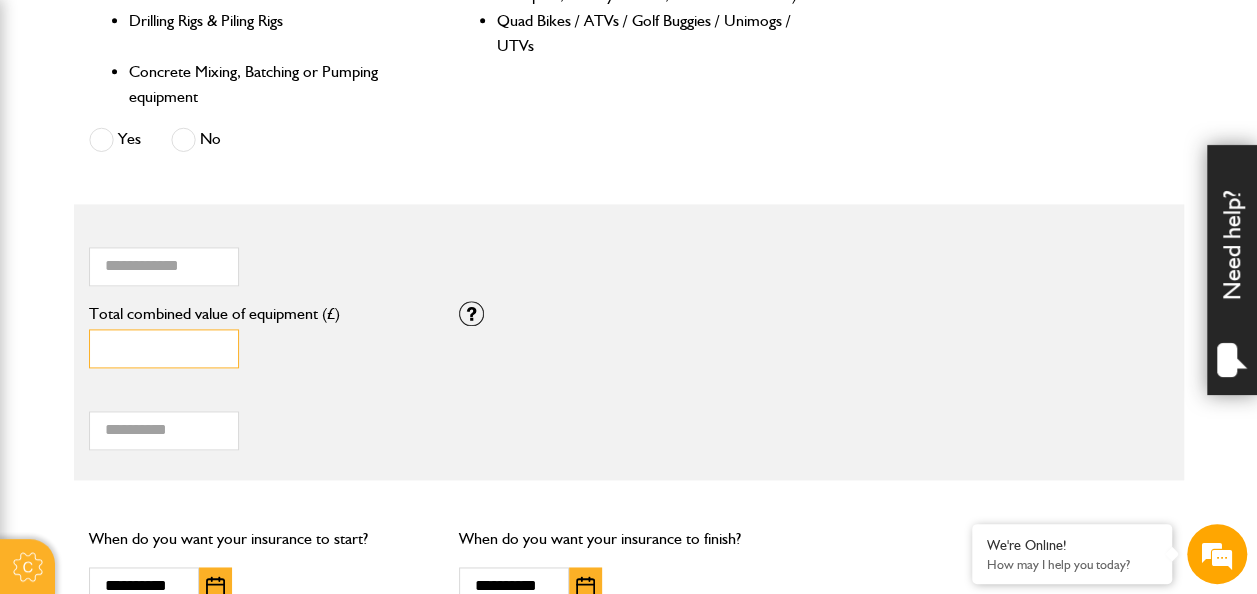 click on "Total combined value of equipment (£)" at bounding box center [164, 348] 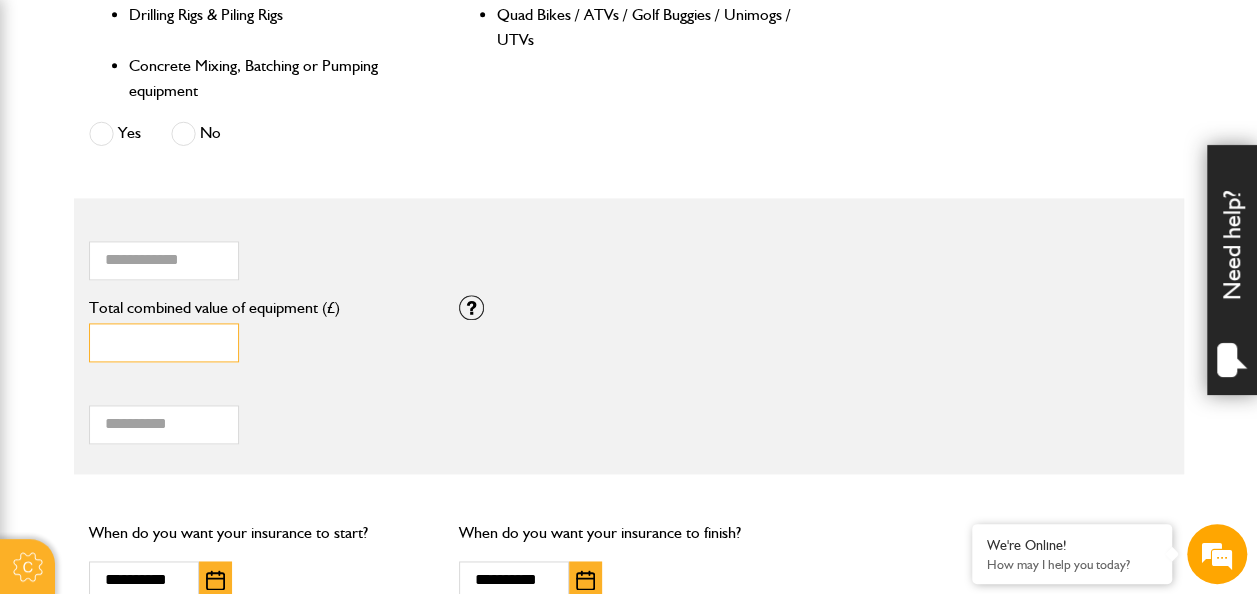 scroll, scrollTop: 1300, scrollLeft: 0, axis: vertical 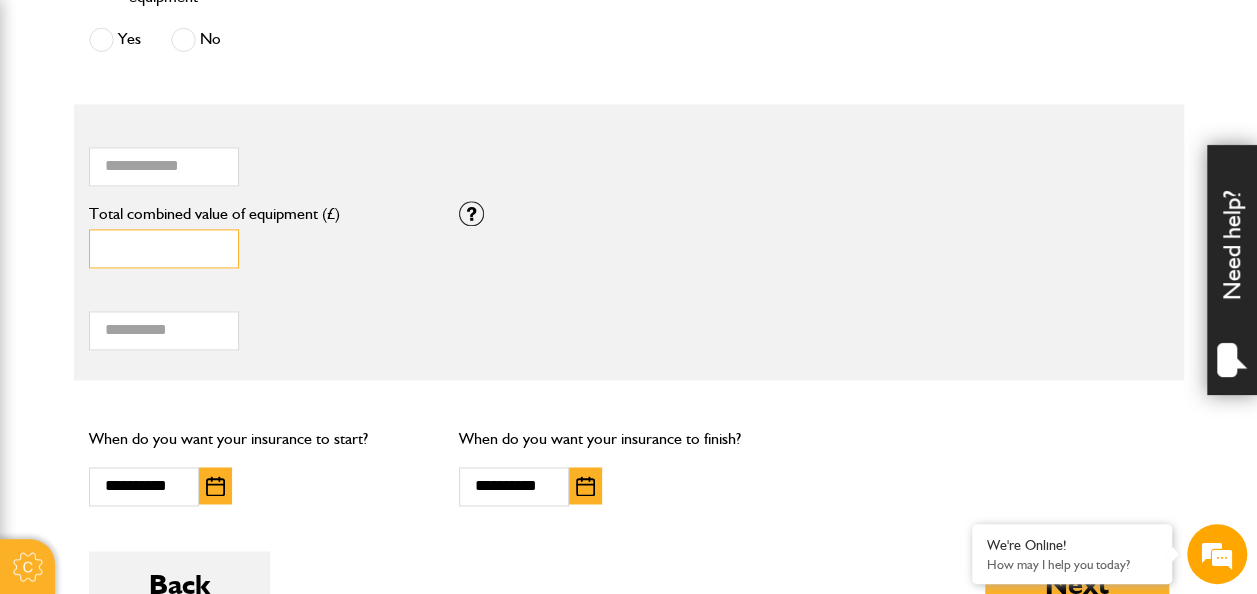 type on "*****" 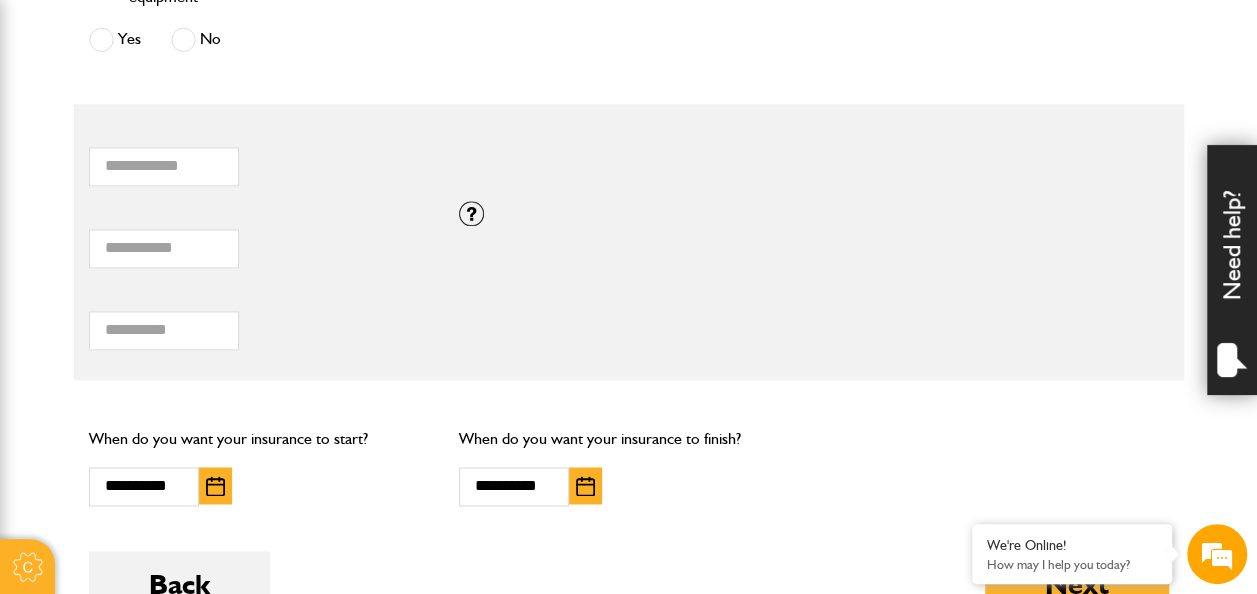 click on "*****
Total combined value of equipment (£)
If you need cover for equipment valued above £100,000, please call JCB Insurance Services on 01889 590 219." at bounding box center [629, 242] 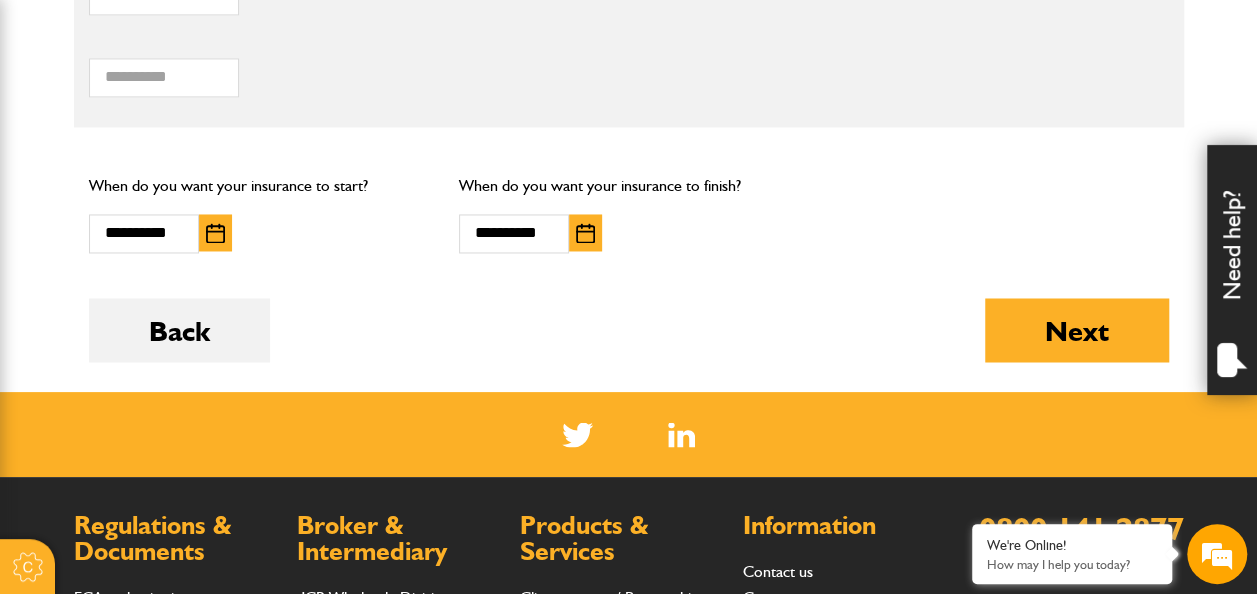 scroll, scrollTop: 1600, scrollLeft: 0, axis: vertical 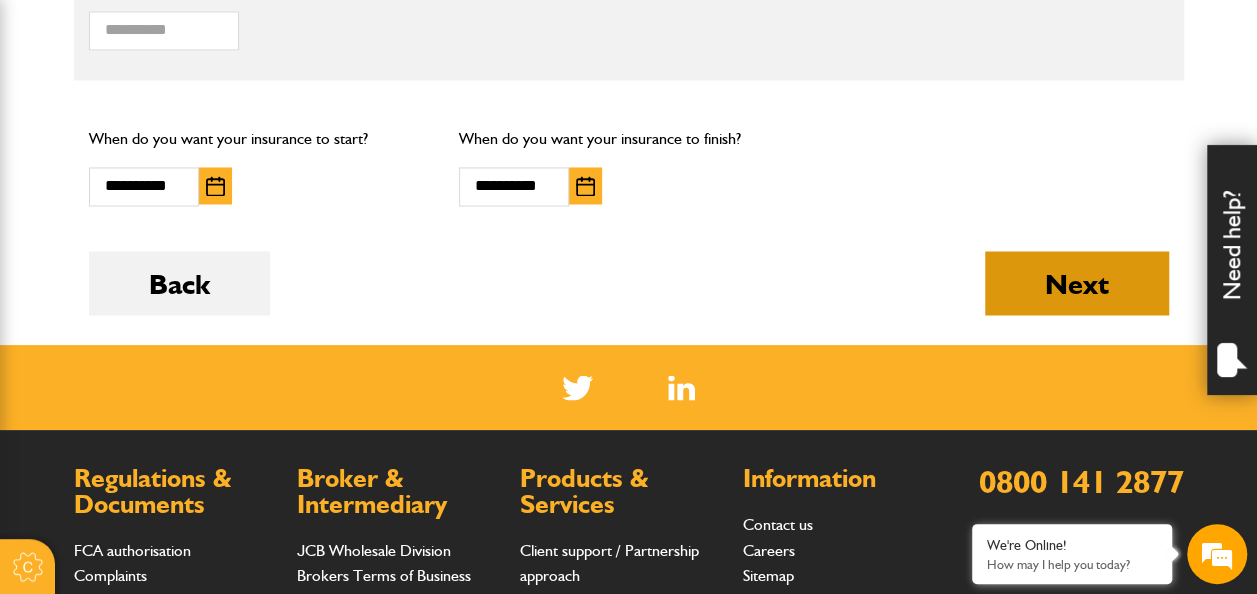 click on "Next" at bounding box center (1077, 283) 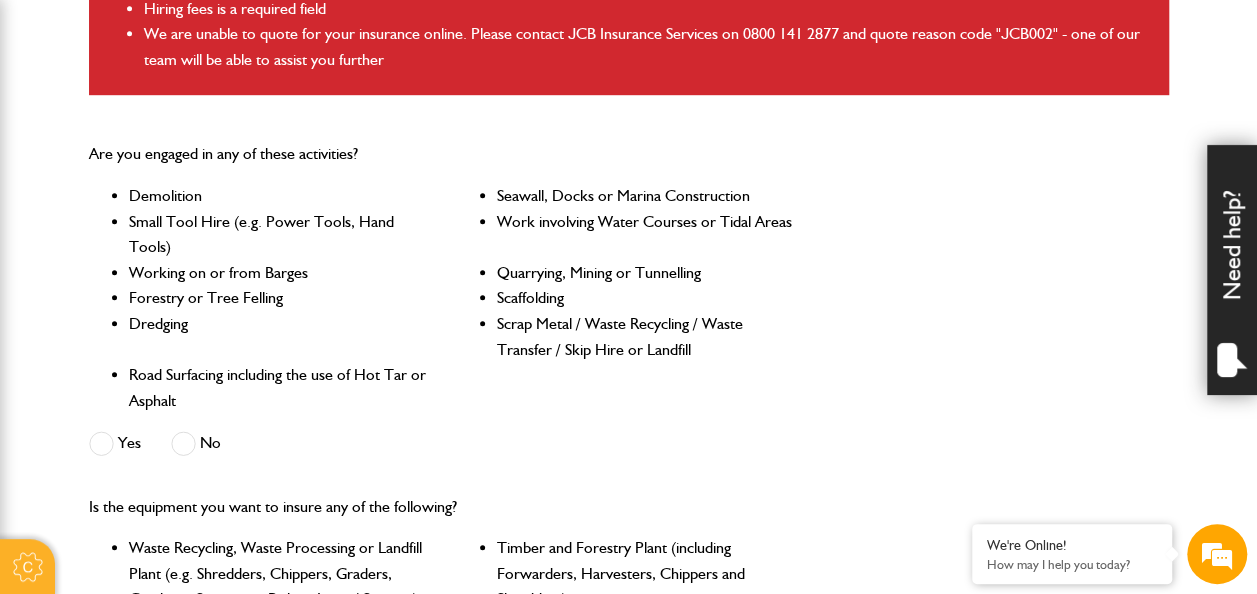 scroll, scrollTop: 700, scrollLeft: 0, axis: vertical 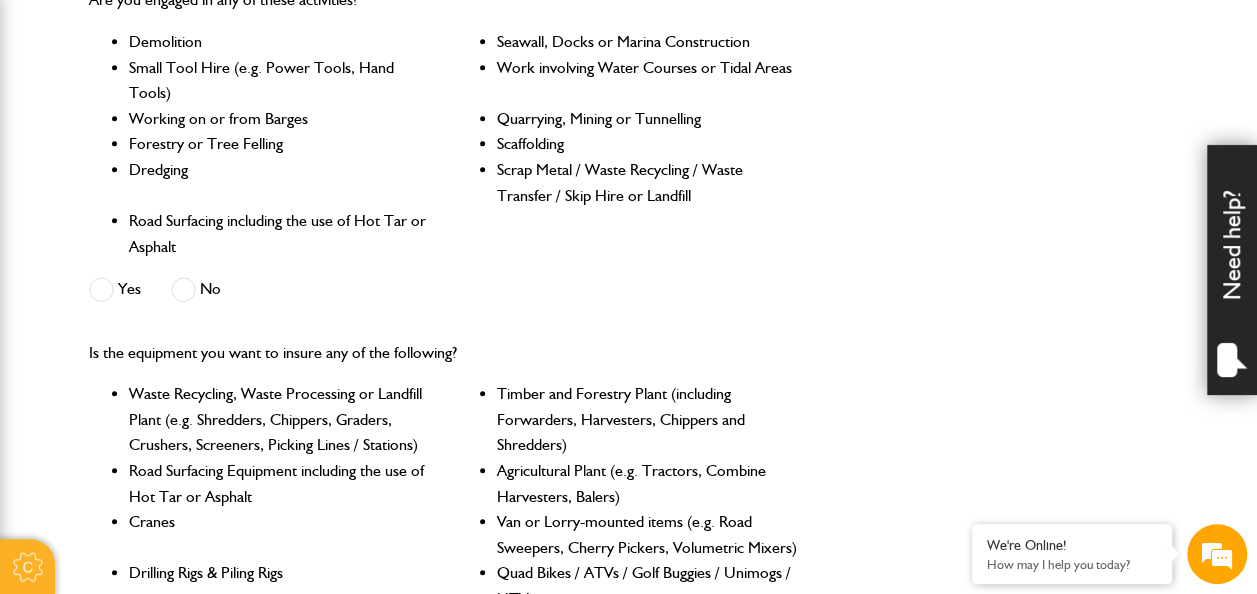 click at bounding box center (101, 289) 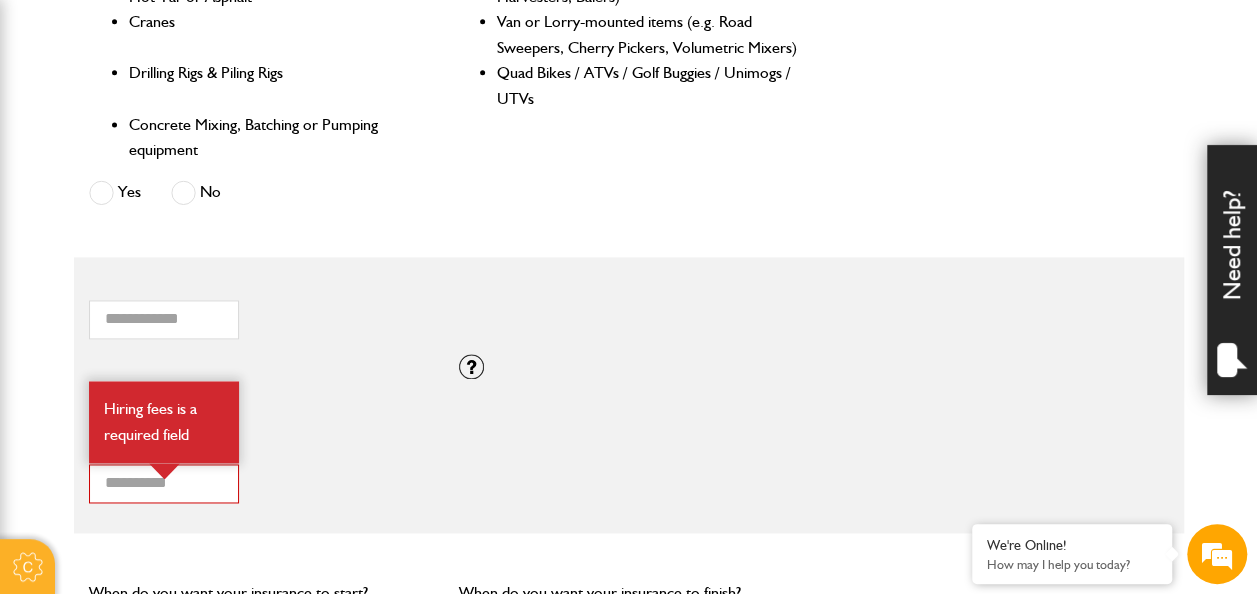 scroll, scrollTop: 1500, scrollLeft: 0, axis: vertical 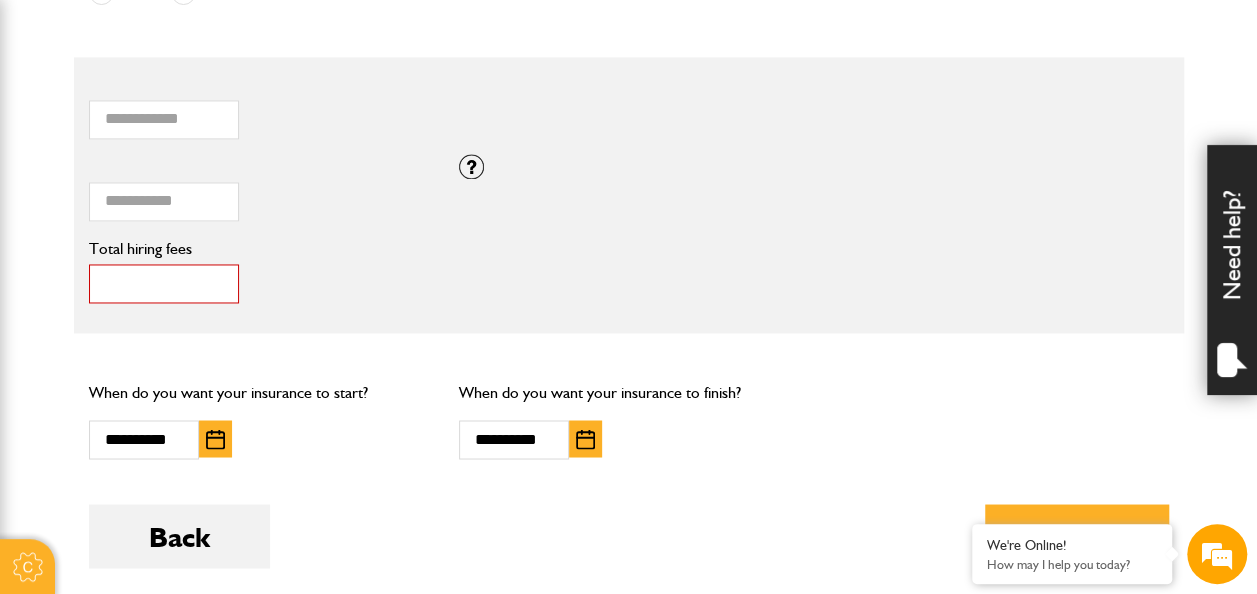 click on "*" at bounding box center (164, 283) 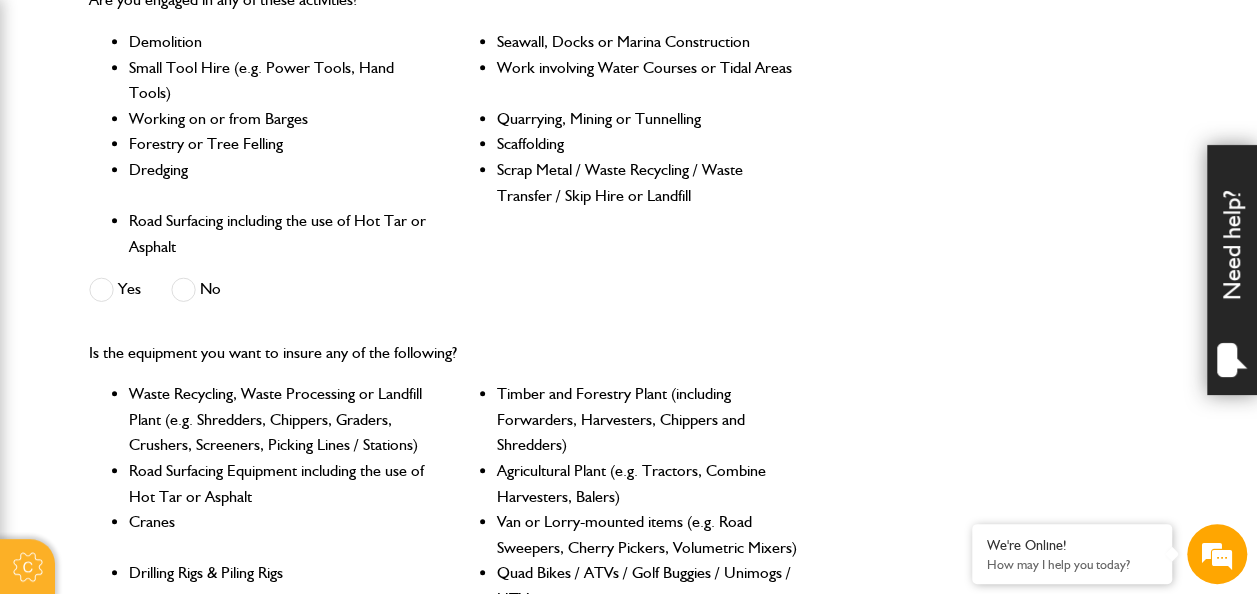 click at bounding box center (183, 289) 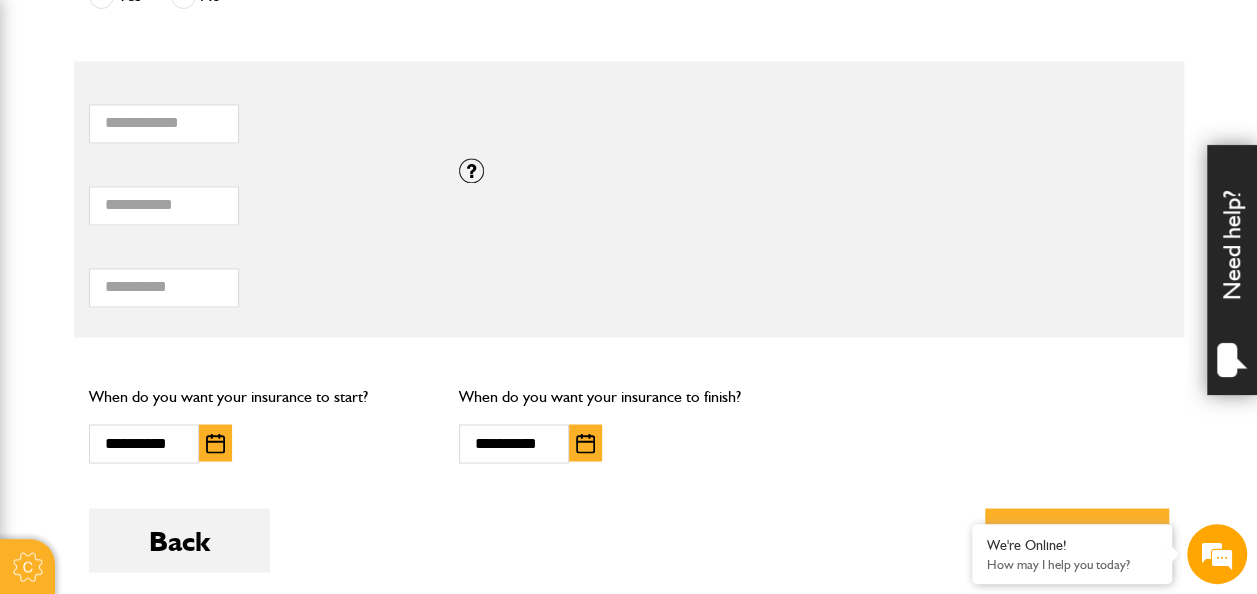 scroll, scrollTop: 1600, scrollLeft: 0, axis: vertical 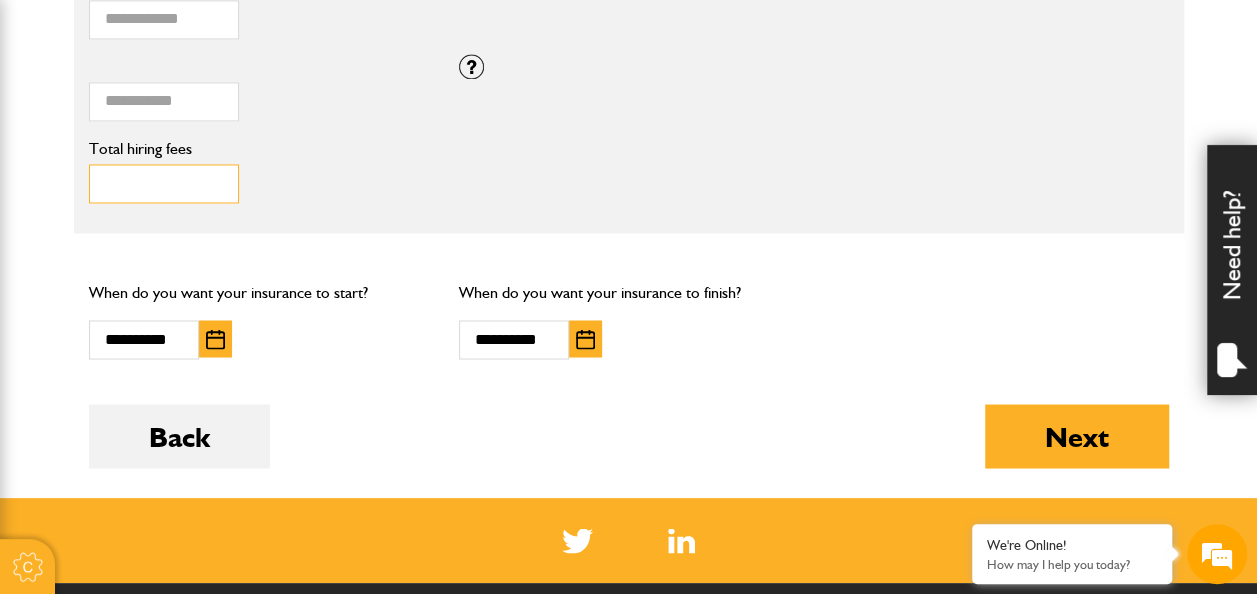click on "**" at bounding box center [164, 183] 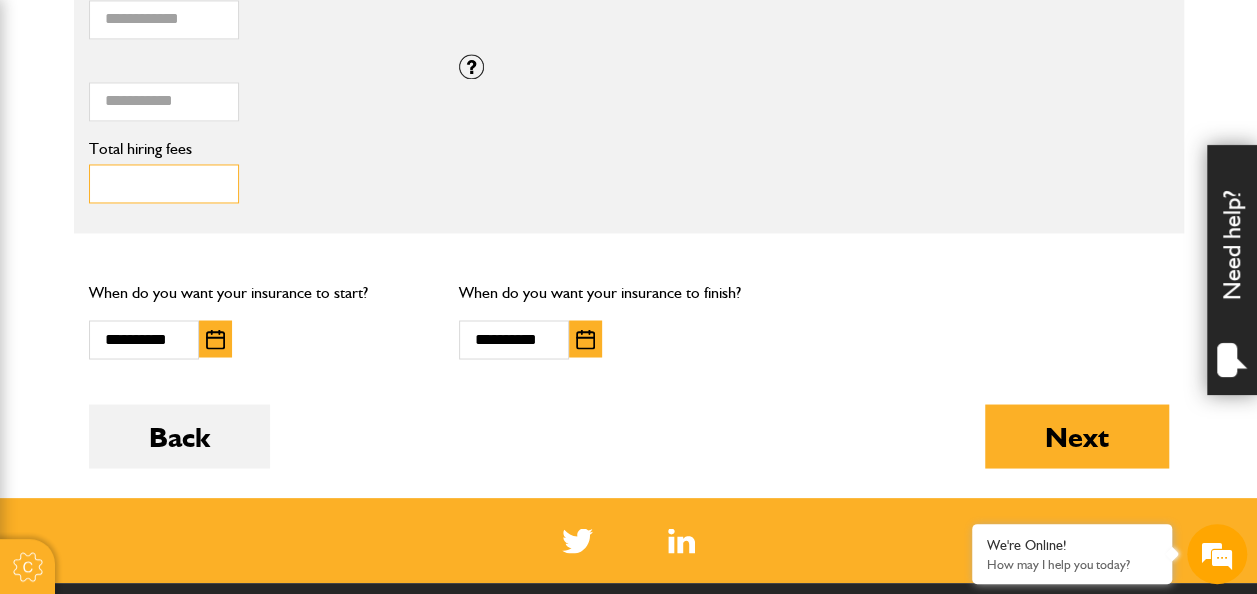 click on "**" at bounding box center (164, 183) 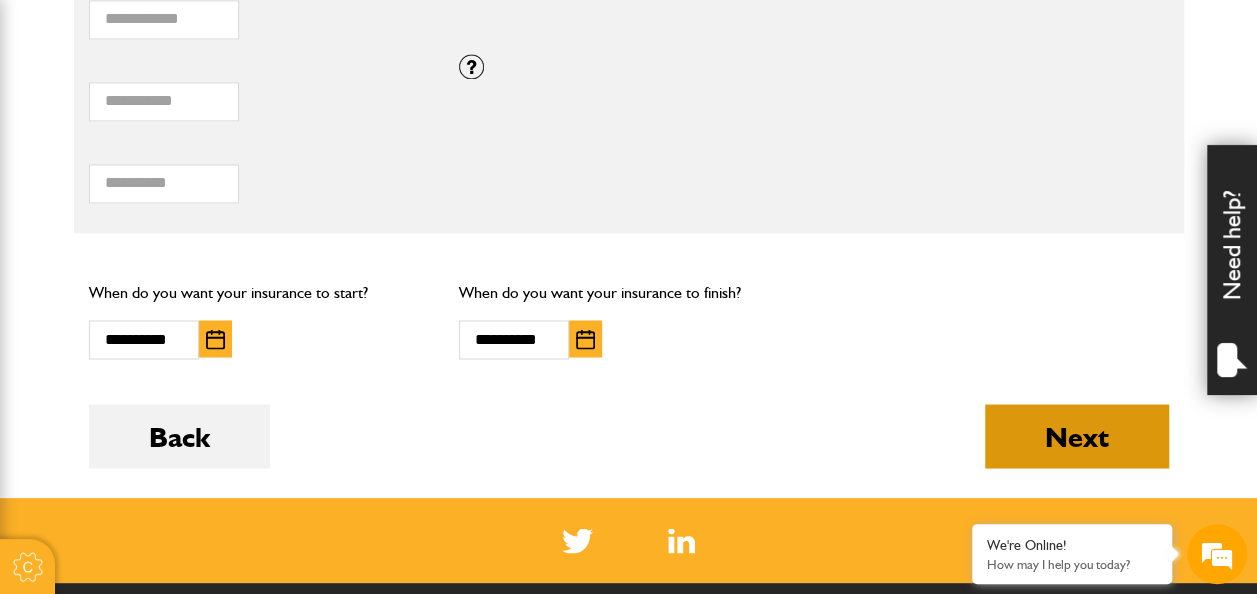 click on "Next" at bounding box center (1077, 436) 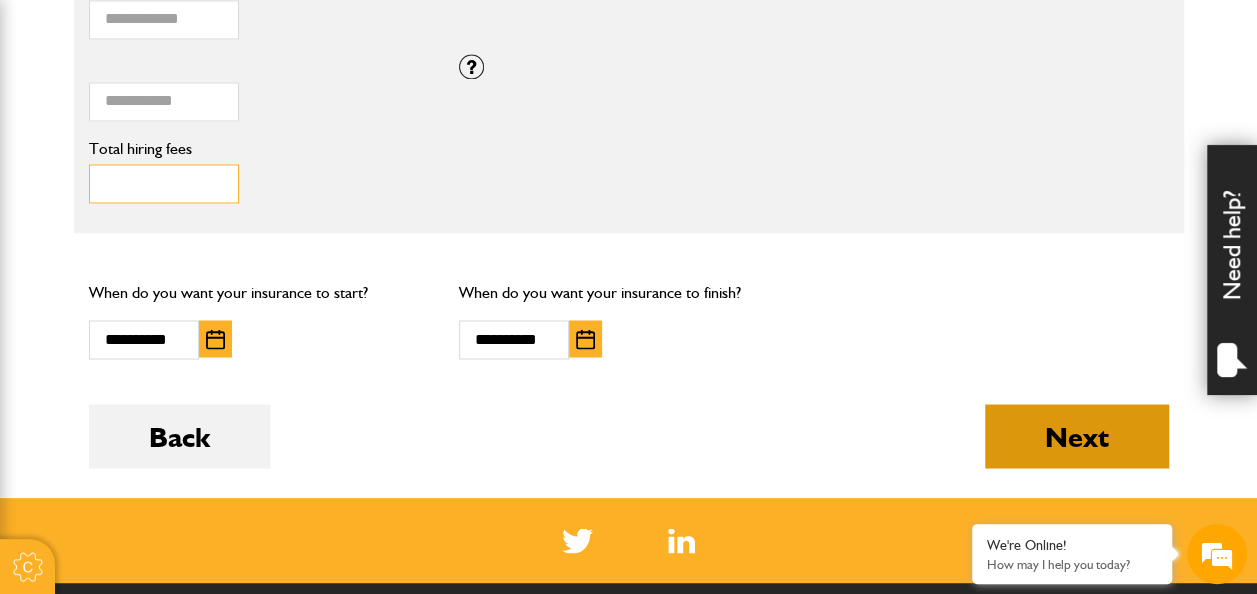 type on "***" 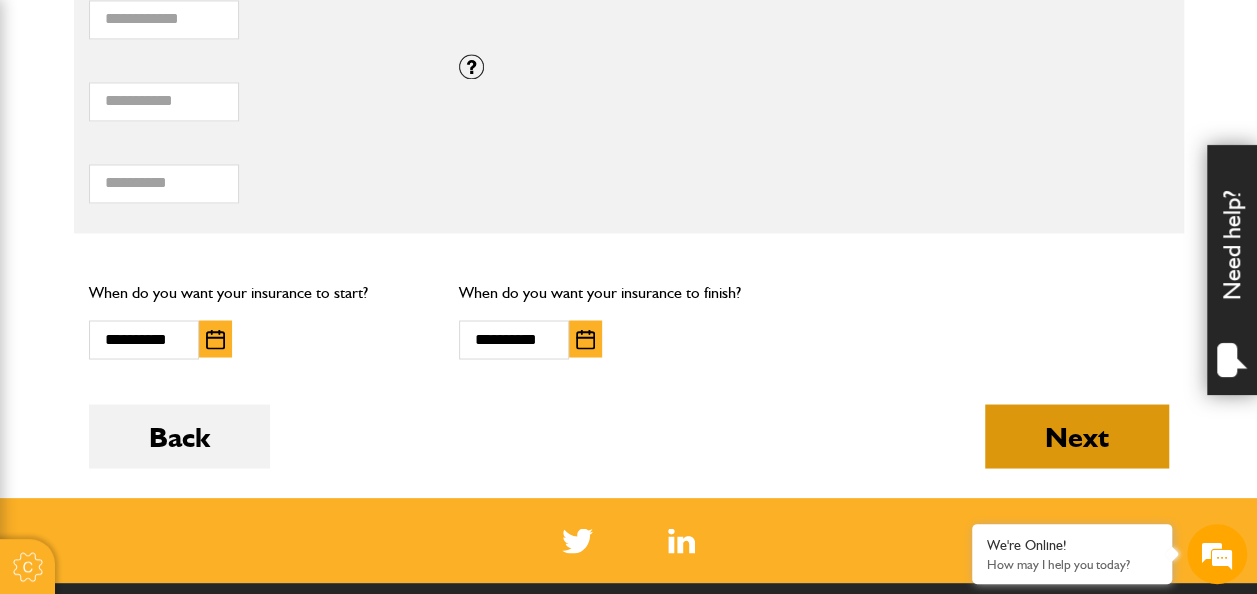 click on "Next" at bounding box center (1077, 436) 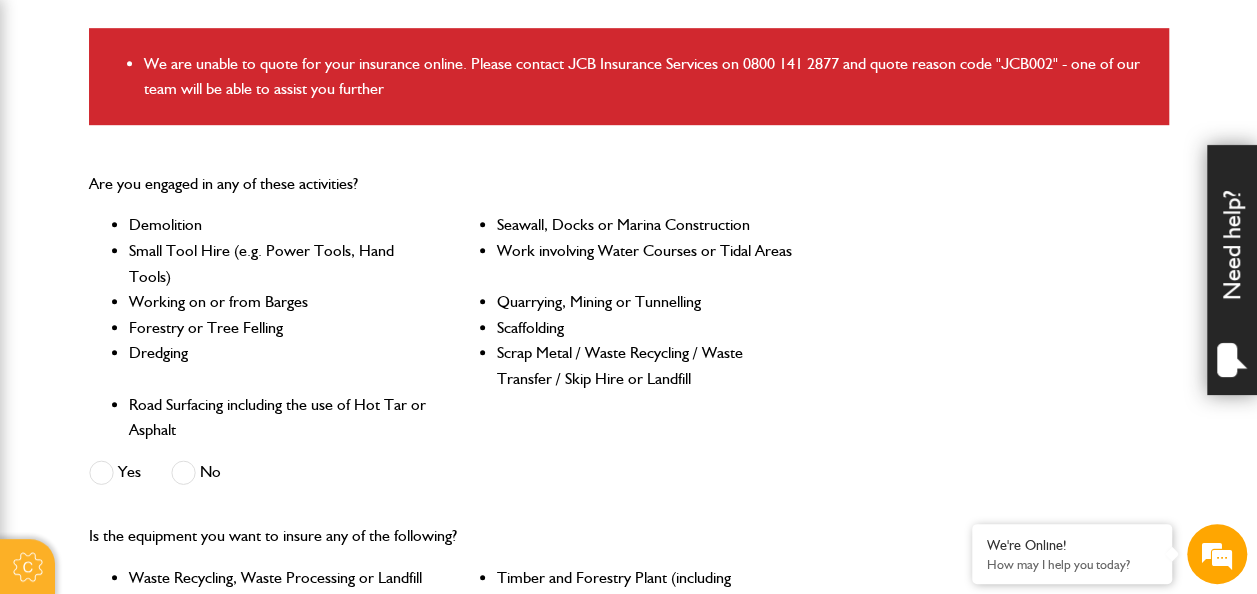 scroll, scrollTop: 500, scrollLeft: 0, axis: vertical 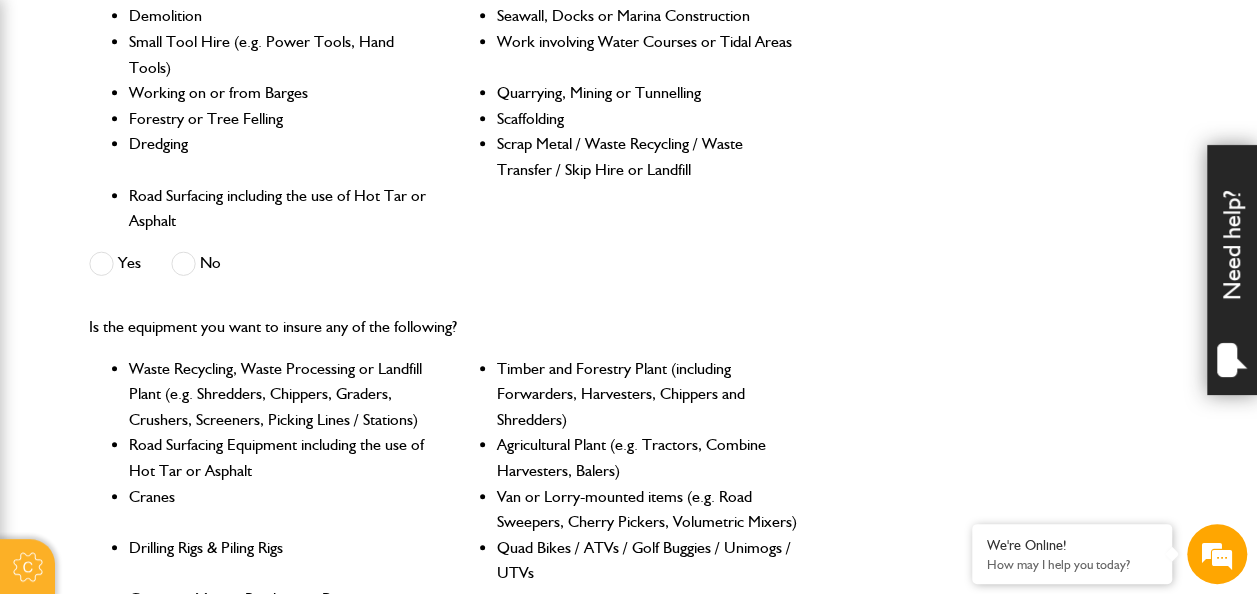click at bounding box center [101, 263] 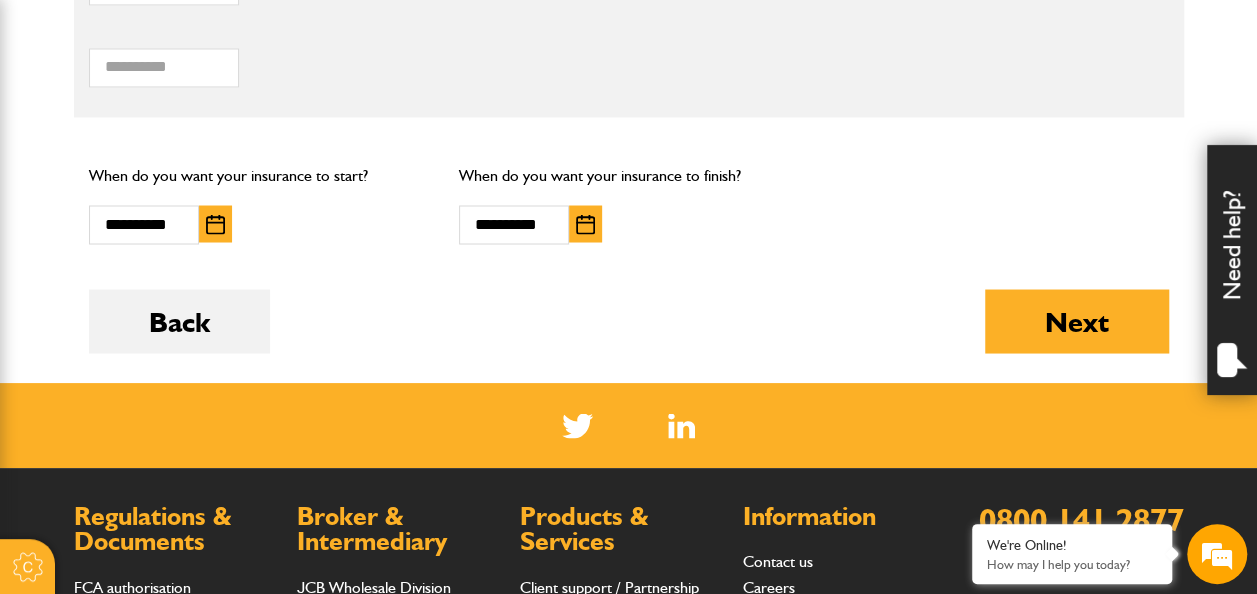 scroll, scrollTop: 1700, scrollLeft: 0, axis: vertical 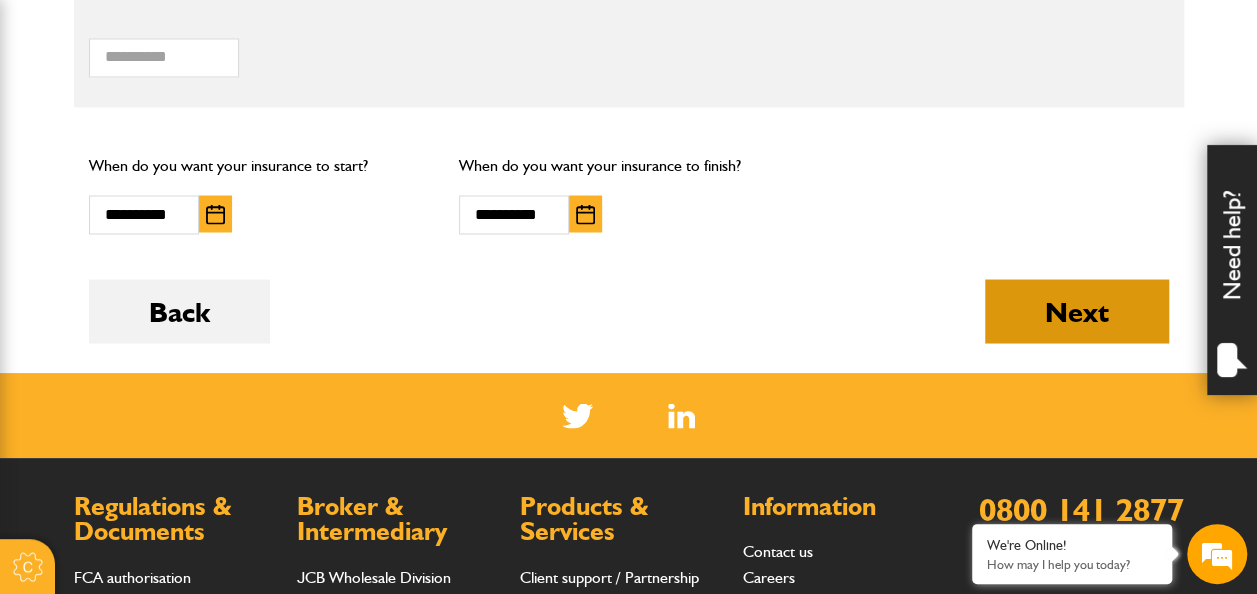 click on "Next" at bounding box center (1077, 311) 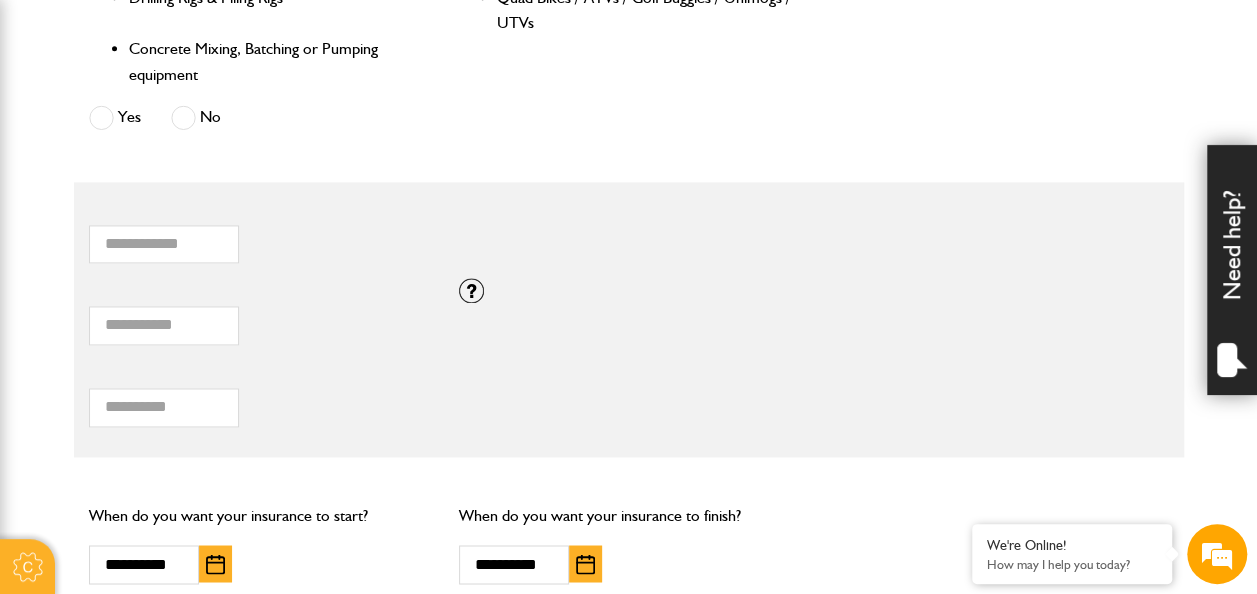 scroll, scrollTop: 1400, scrollLeft: 0, axis: vertical 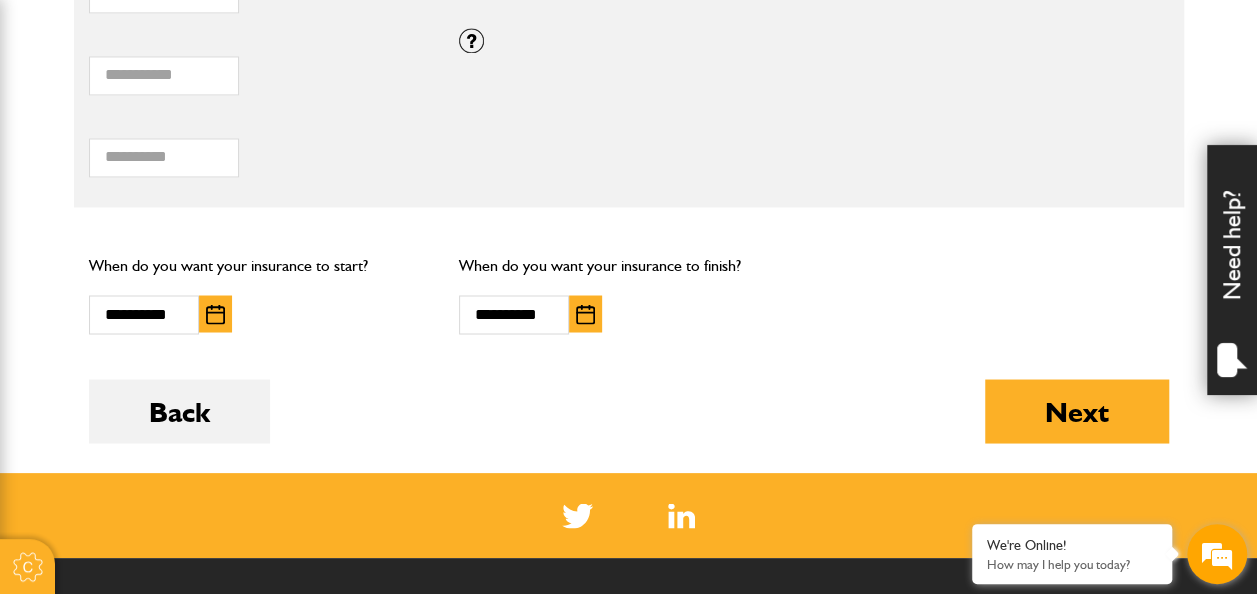 click at bounding box center (1217, 554) 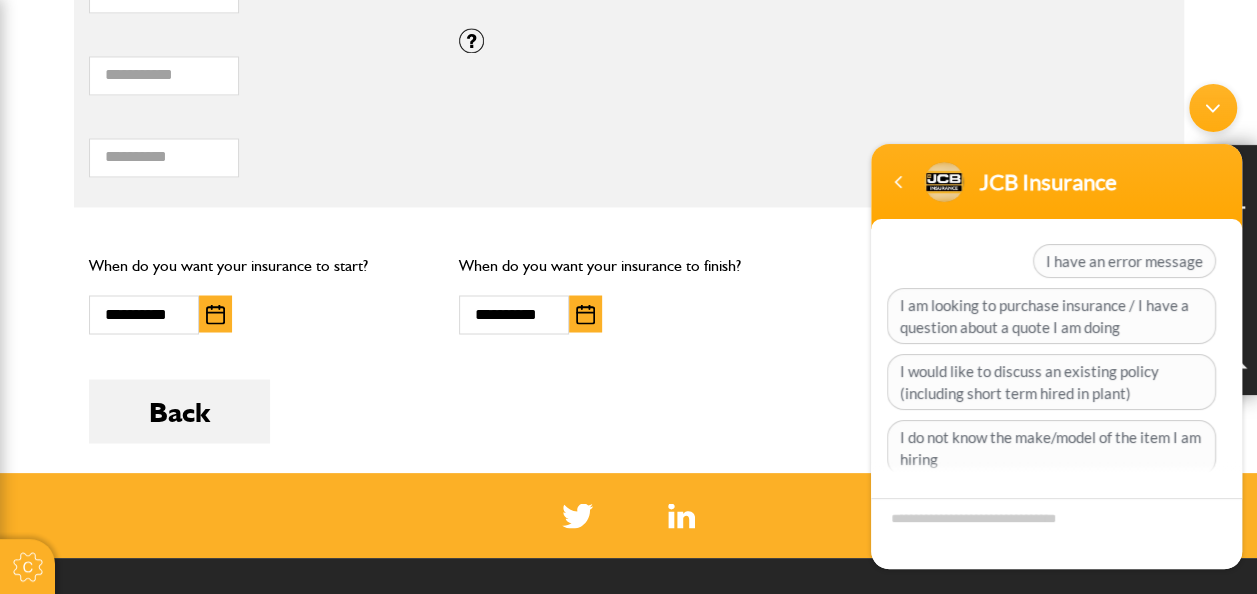 scroll, scrollTop: 0, scrollLeft: 0, axis: both 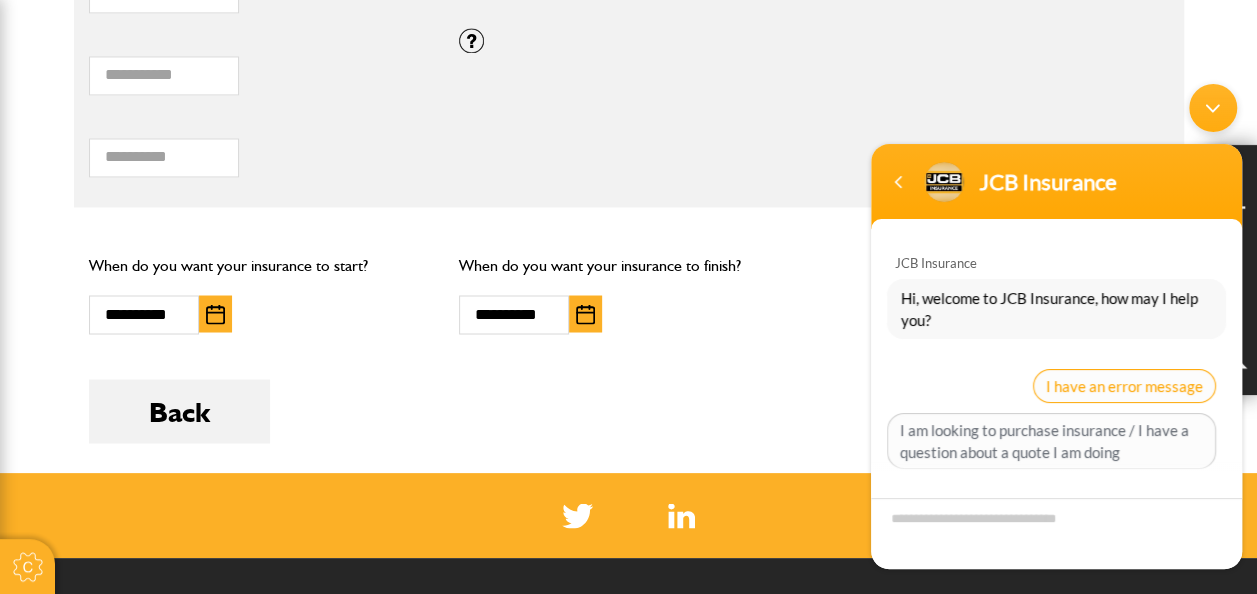 click on "I have an error message" at bounding box center [1124, 386] 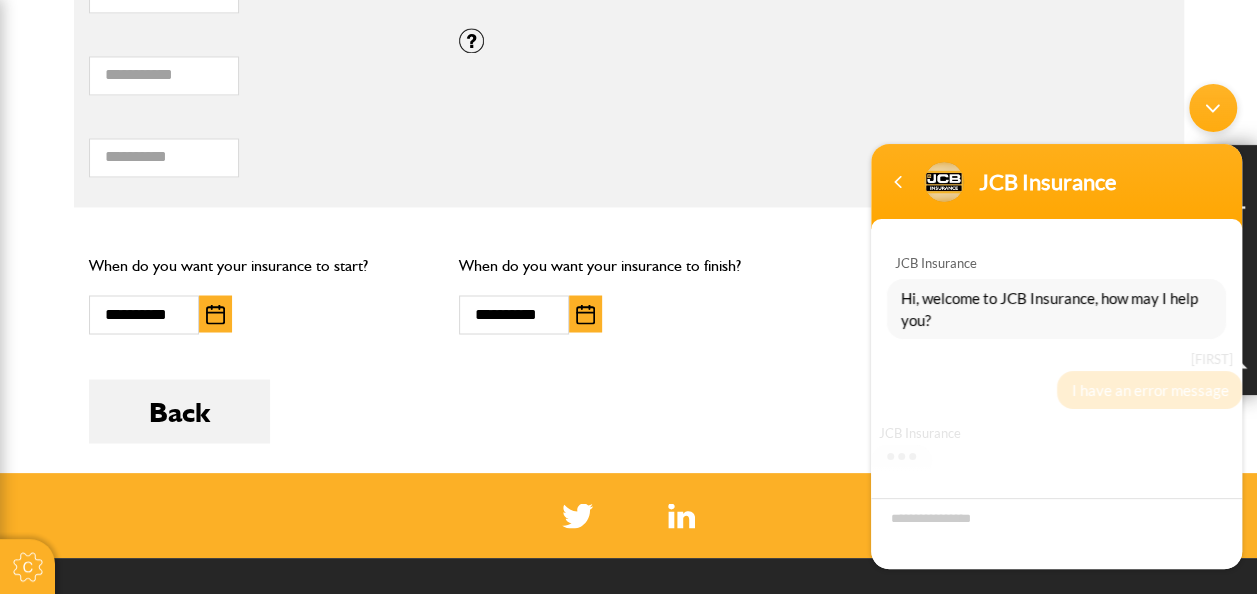 scroll, scrollTop: 10, scrollLeft: 0, axis: vertical 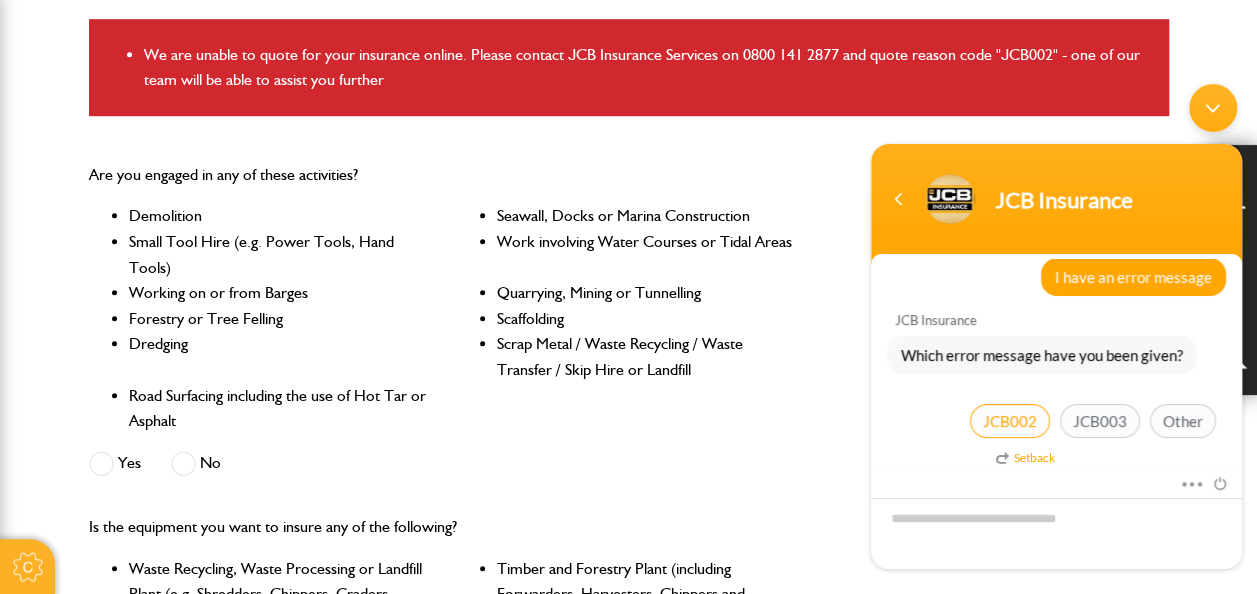 click on "JCB002" at bounding box center [1010, 421] 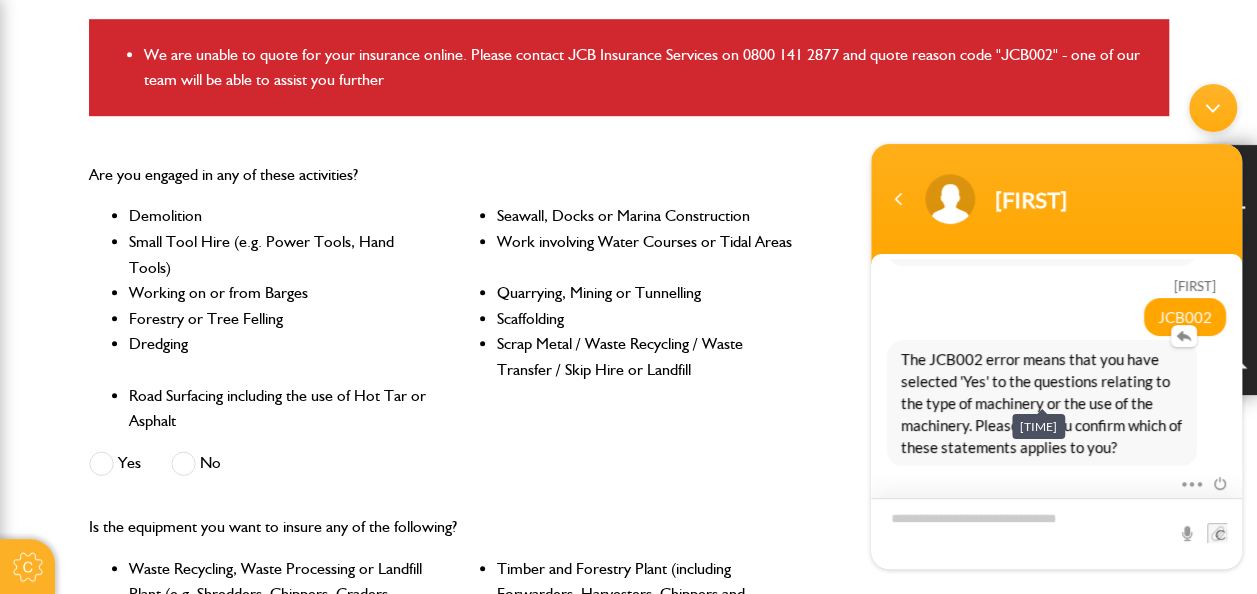 scroll, scrollTop: 314, scrollLeft: 0, axis: vertical 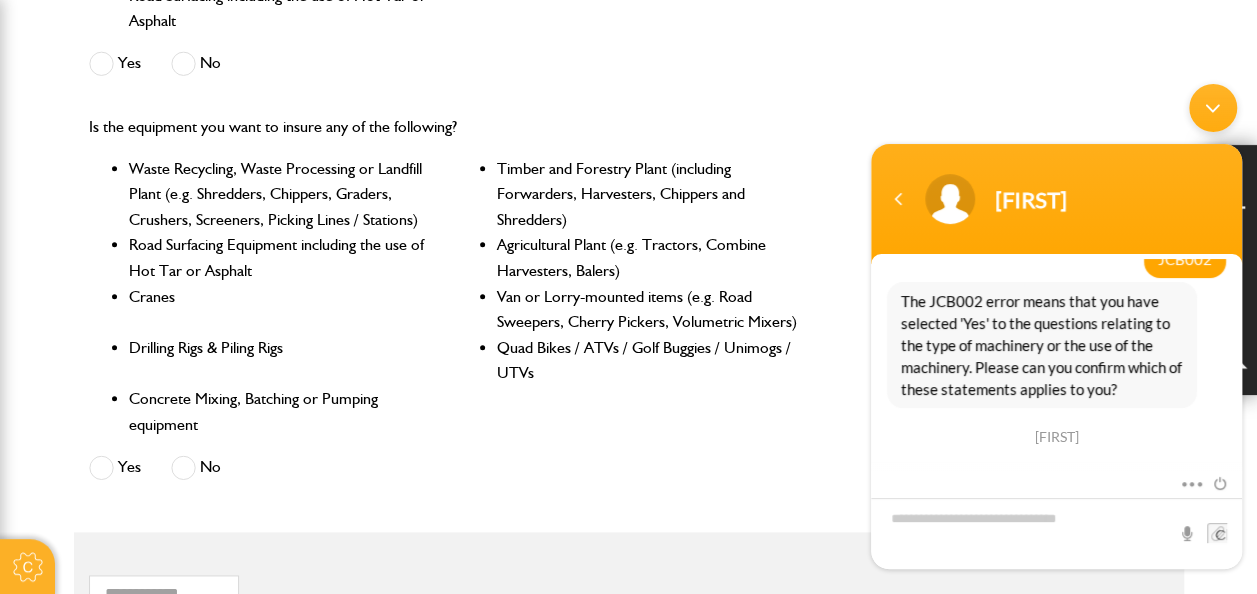 click at bounding box center (183, 467) 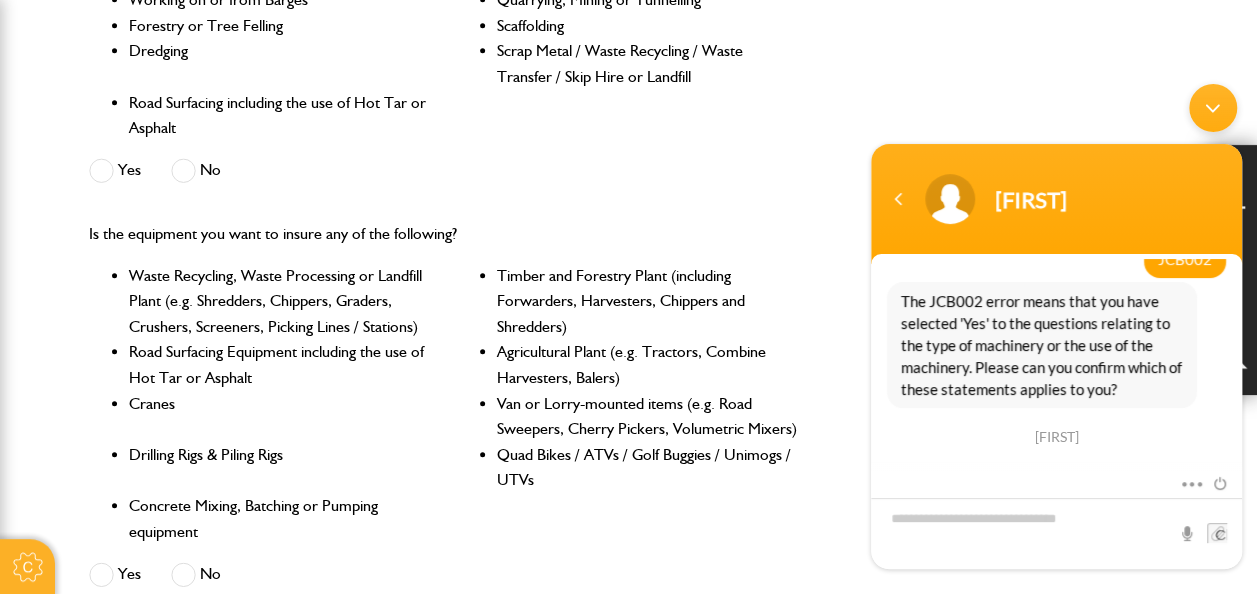 scroll, scrollTop: 800, scrollLeft: 0, axis: vertical 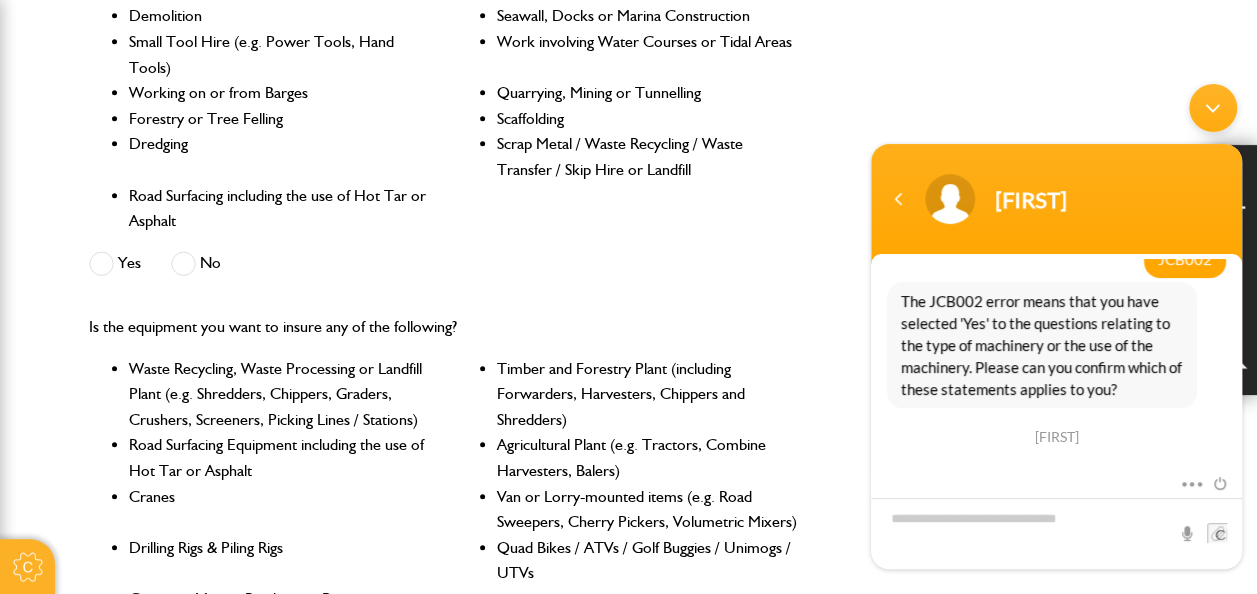 click at bounding box center (183, 263) 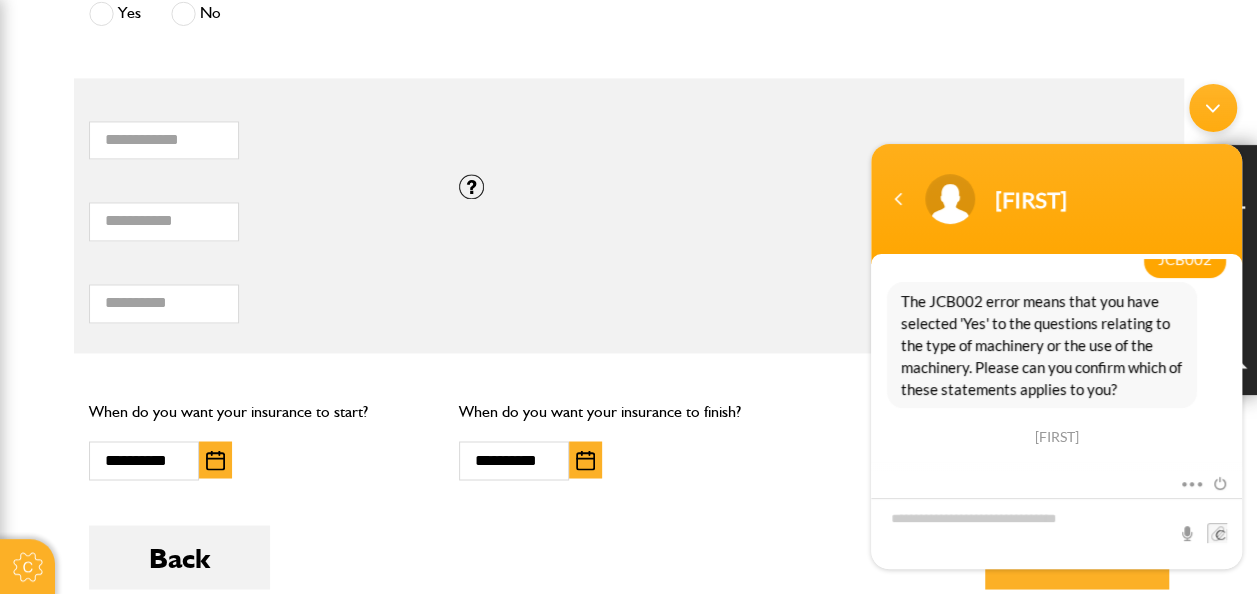 scroll, scrollTop: 1500, scrollLeft: 0, axis: vertical 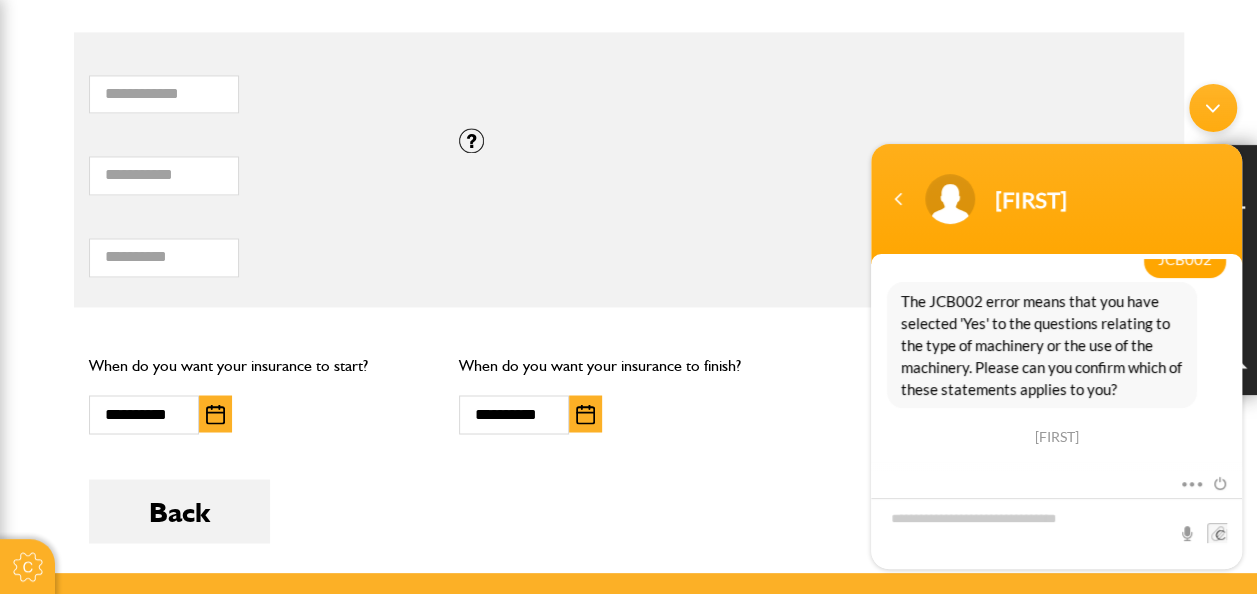 click on "Do you need more than £5,000,000 of liability cover?
Yes
No
Which of these activities are you involved with?
Plant hire only
Groundworks only
Plant hire and groundworks
Please indicate the proportion of time typically spent on ground works and plant hire:
Ground works
100%
0%   Plant hire
Are you engaged in any of these activities?
Demolition
Seawall, Docks or Marina Construction
Small Tool Hire (e.g. Power Tools, Hand Tools)
Work involving Water Courses or Tidal Areas
Working on or from Barges
Quarrying, Mining or Tunnelling
Forestry or Tree Felling
Scaffolding
Dredging
Scrap Metal / Waste Recycling / Waste Transfer / Skip Hire or Landfill
Road Surfacing including the use of Hot Tar or Asphalt
Yes
No
Is the equipment you want to insure any of the following?
Timber and Forestry Plant (including Forwarders, Harvesters, Chippers and Shredders)
Cranes" at bounding box center [629, -91] 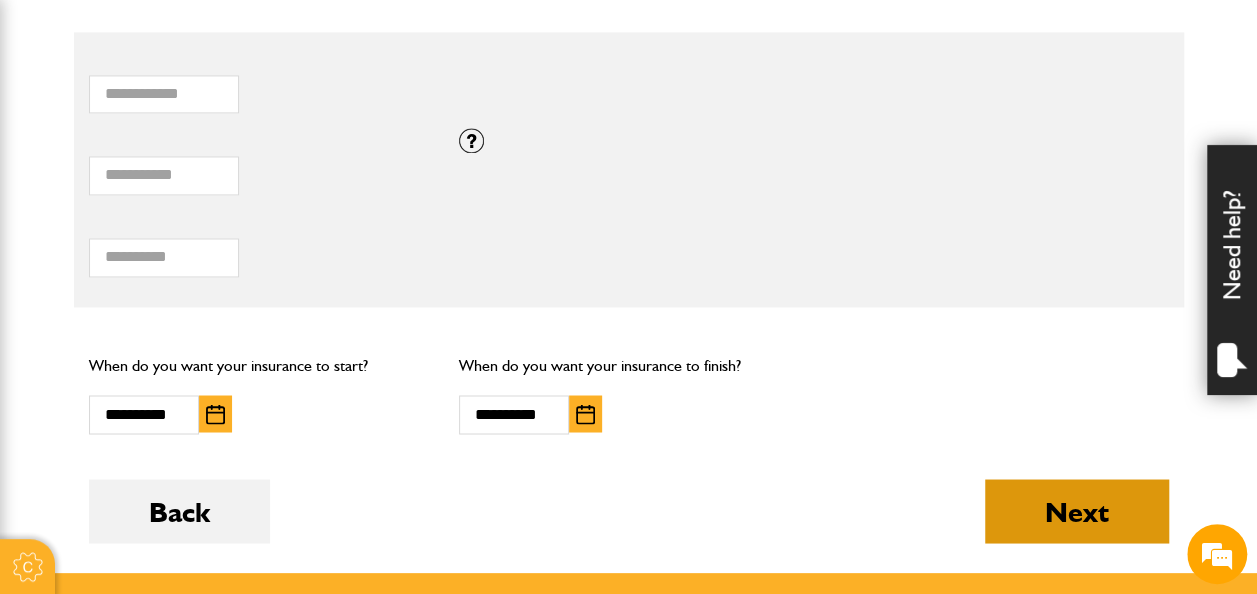 click on "Next" at bounding box center (1077, 511) 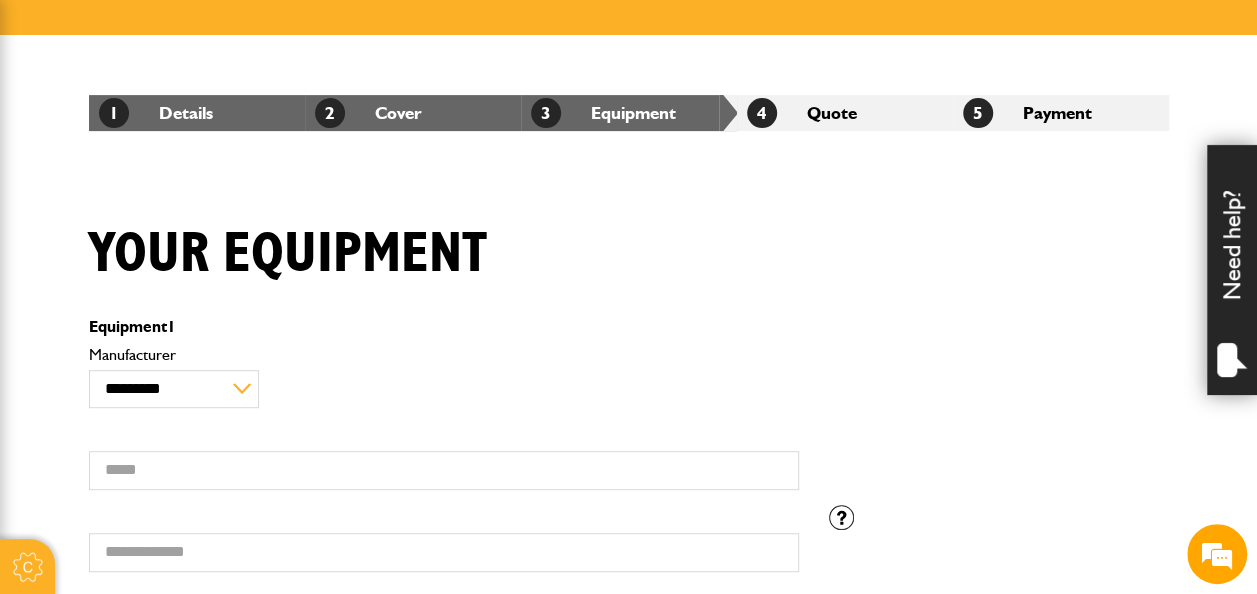 scroll, scrollTop: 500, scrollLeft: 0, axis: vertical 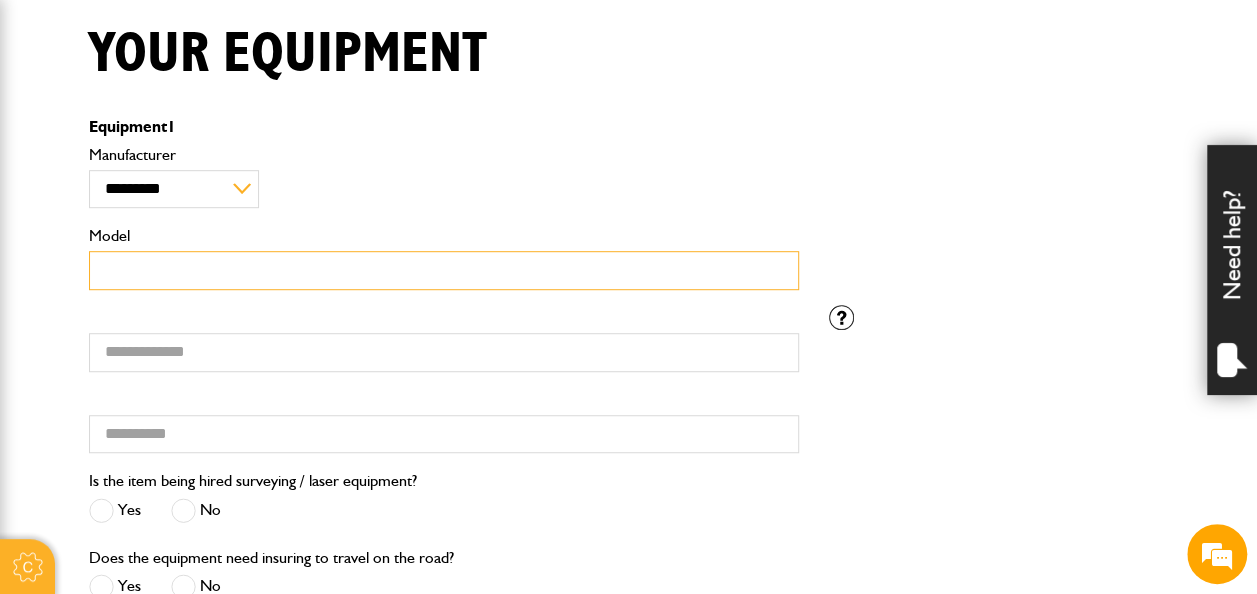 click on "Model" at bounding box center [444, 270] 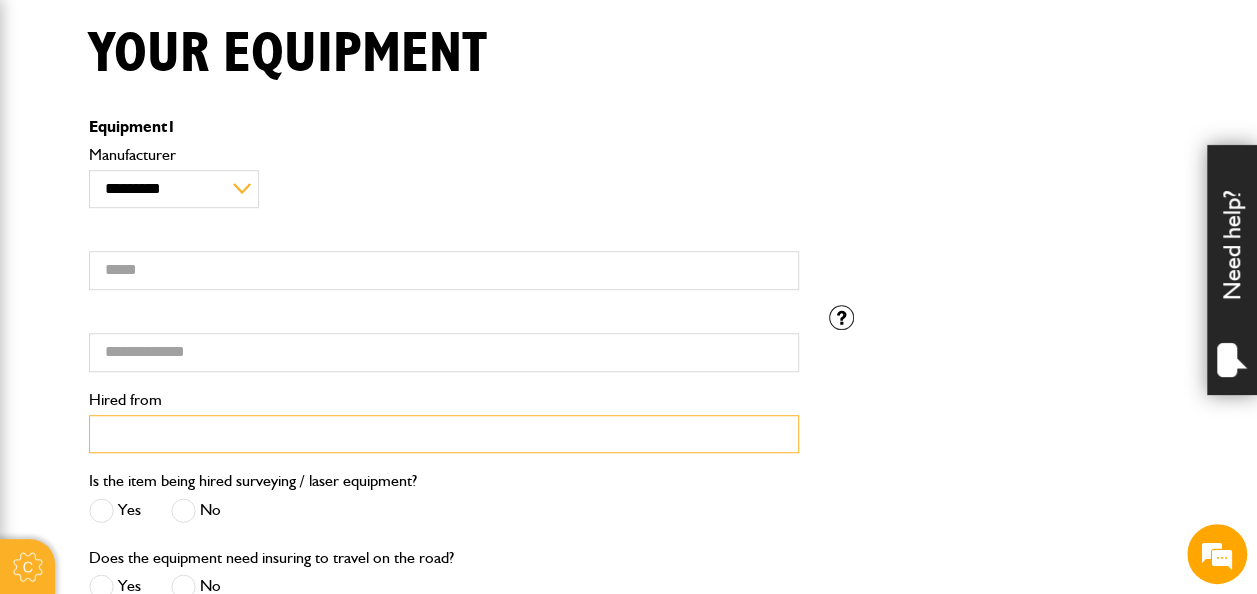 click on "Hired from" at bounding box center [444, 434] 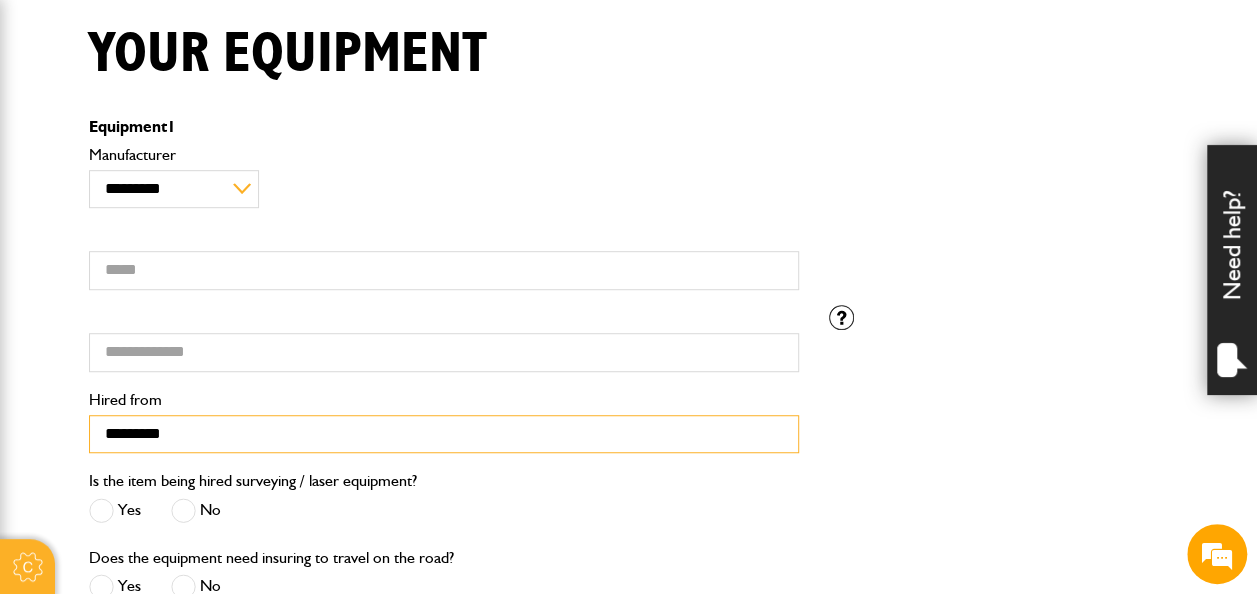 type on "********" 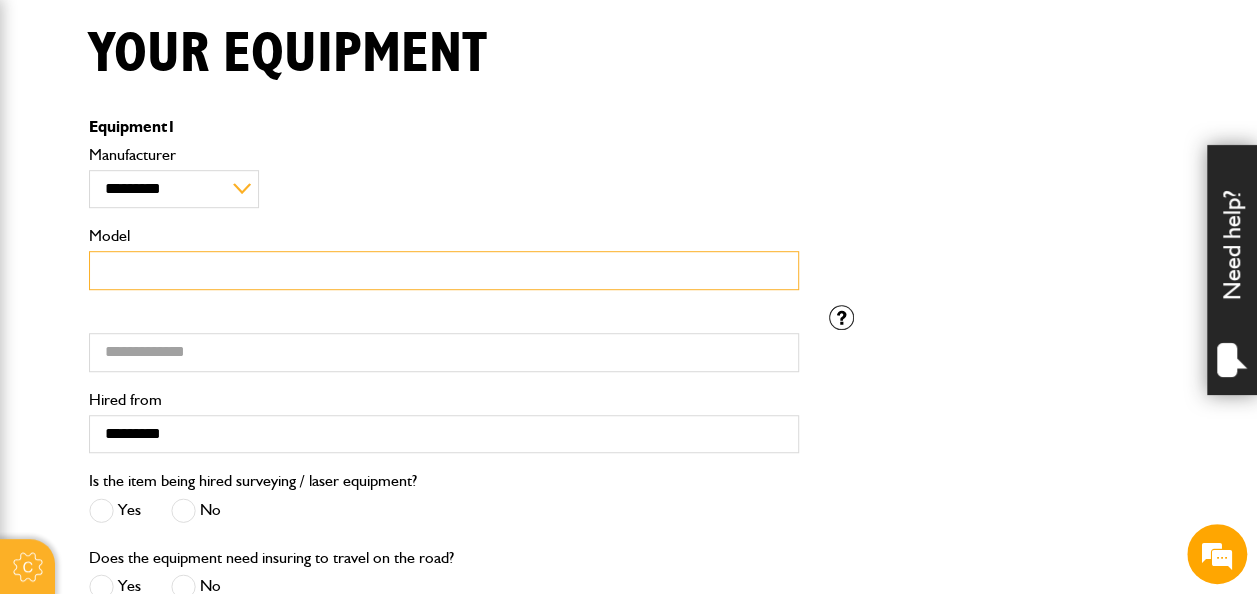 click on "Model" at bounding box center [444, 270] 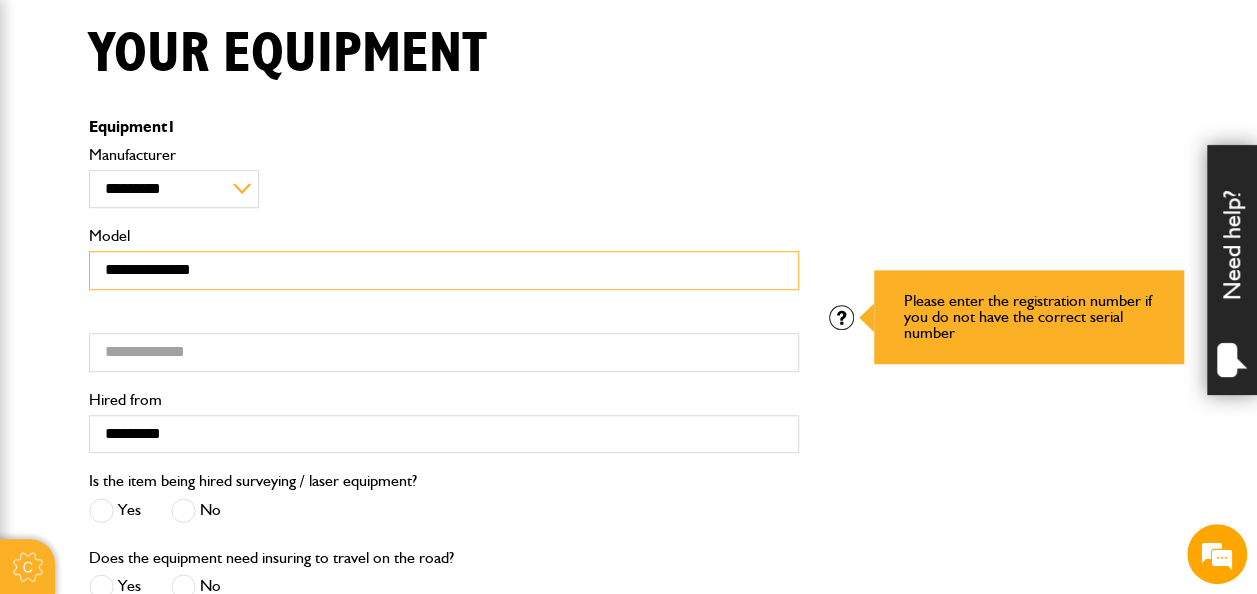 type on "**********" 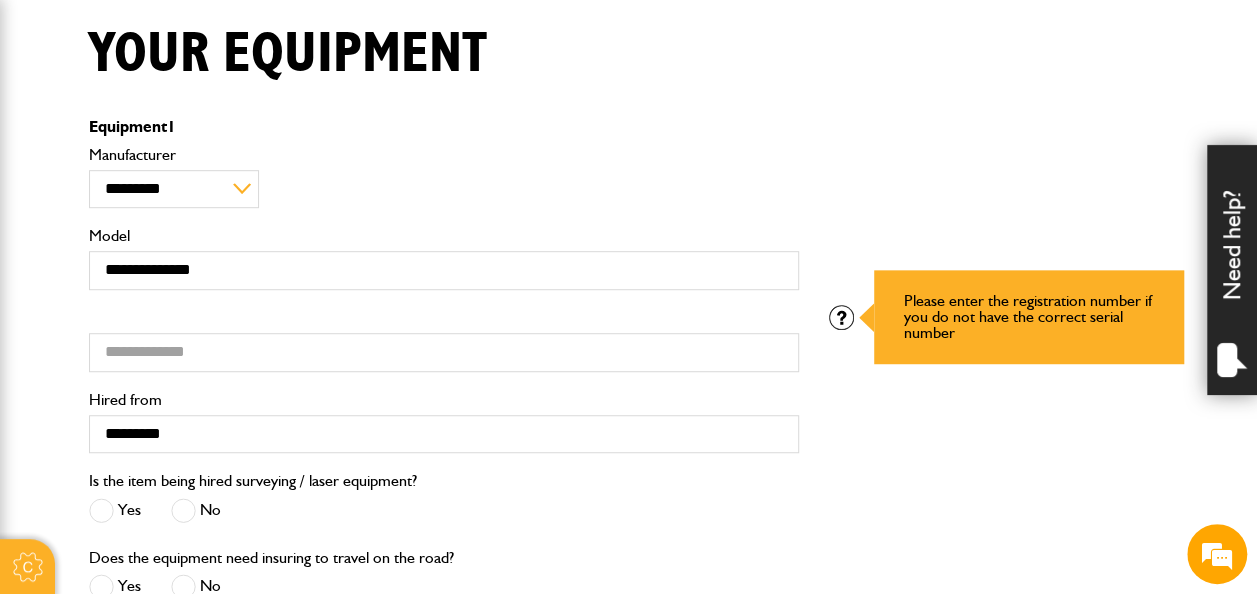 click at bounding box center (841, 317) 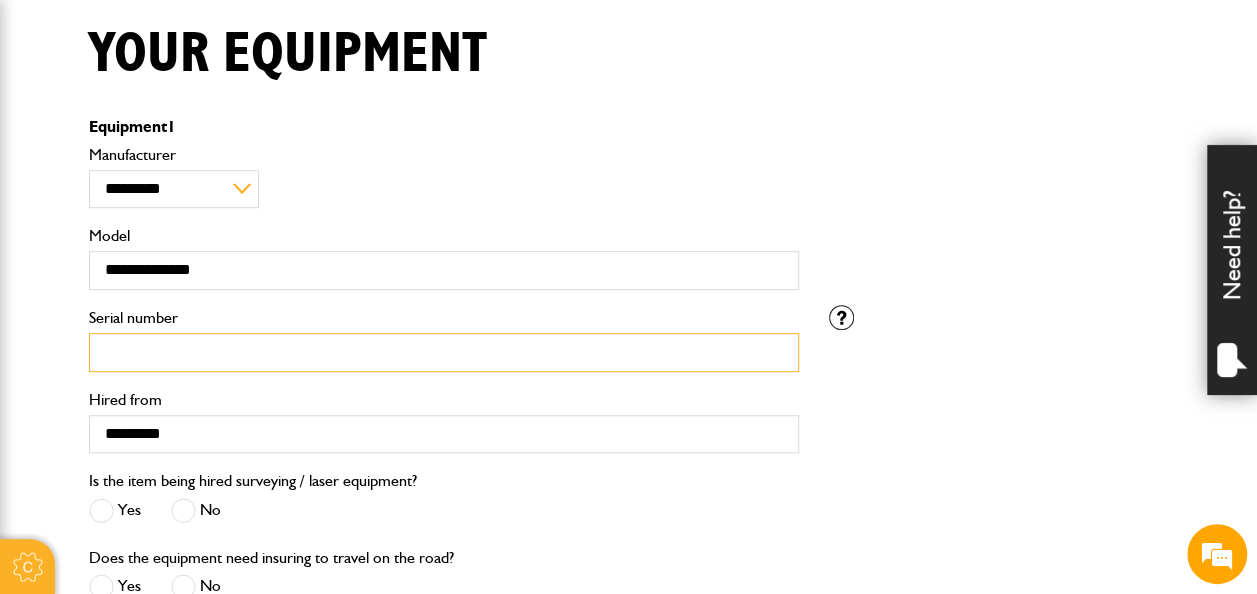 click on "Serial number" at bounding box center (444, 352) 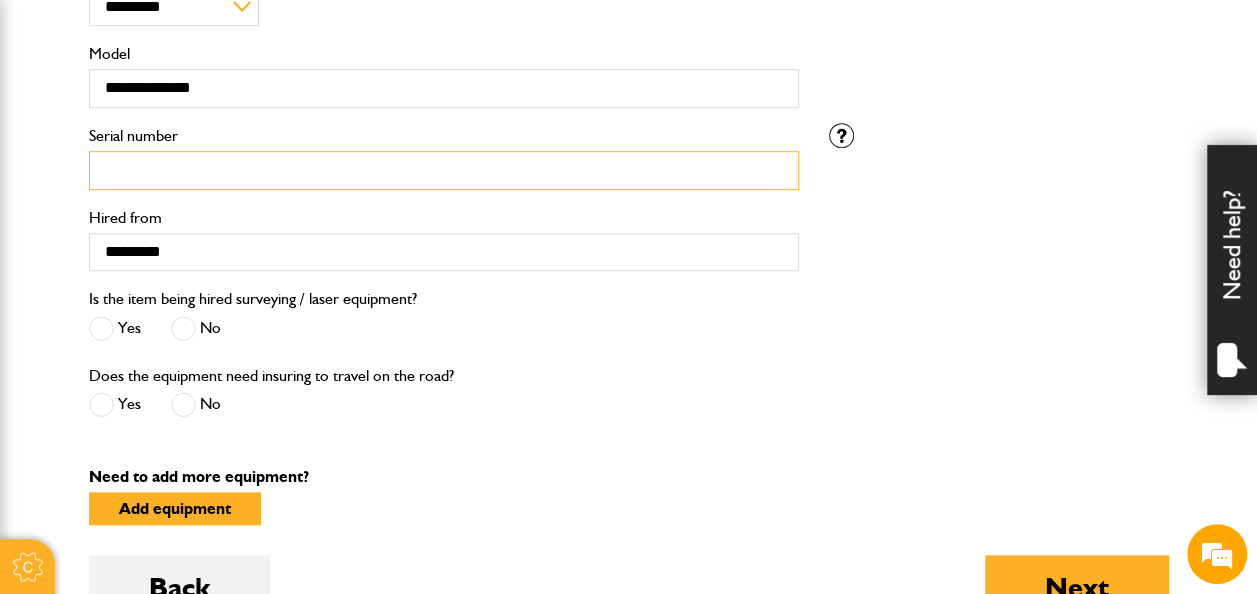 scroll, scrollTop: 700, scrollLeft: 0, axis: vertical 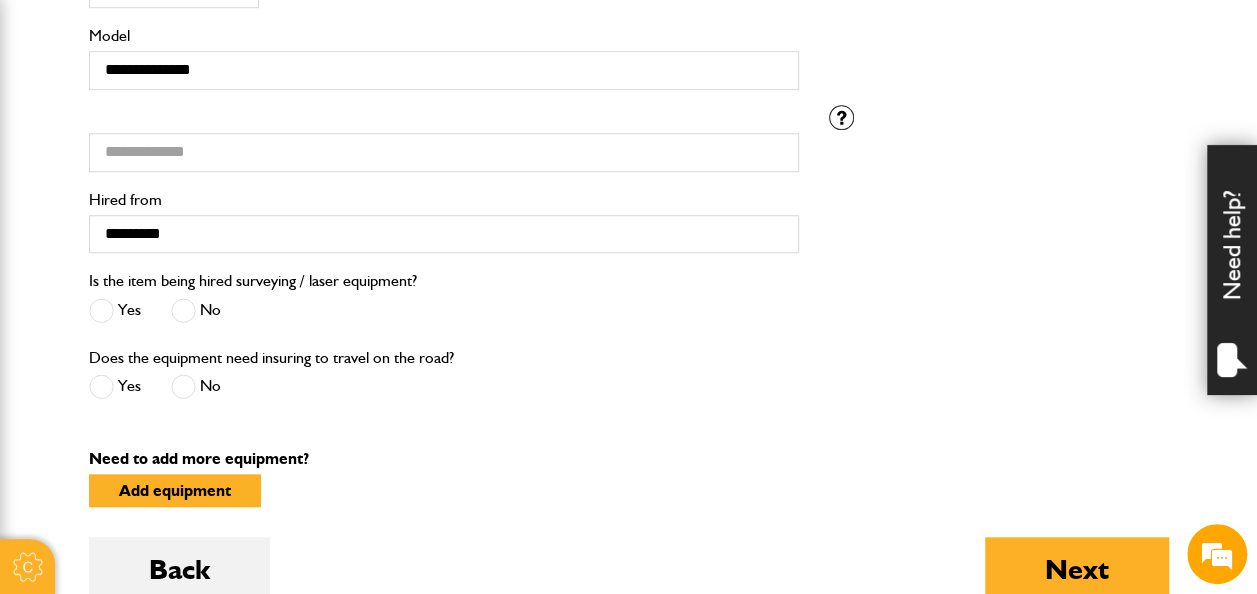 click at bounding box center [183, 310] 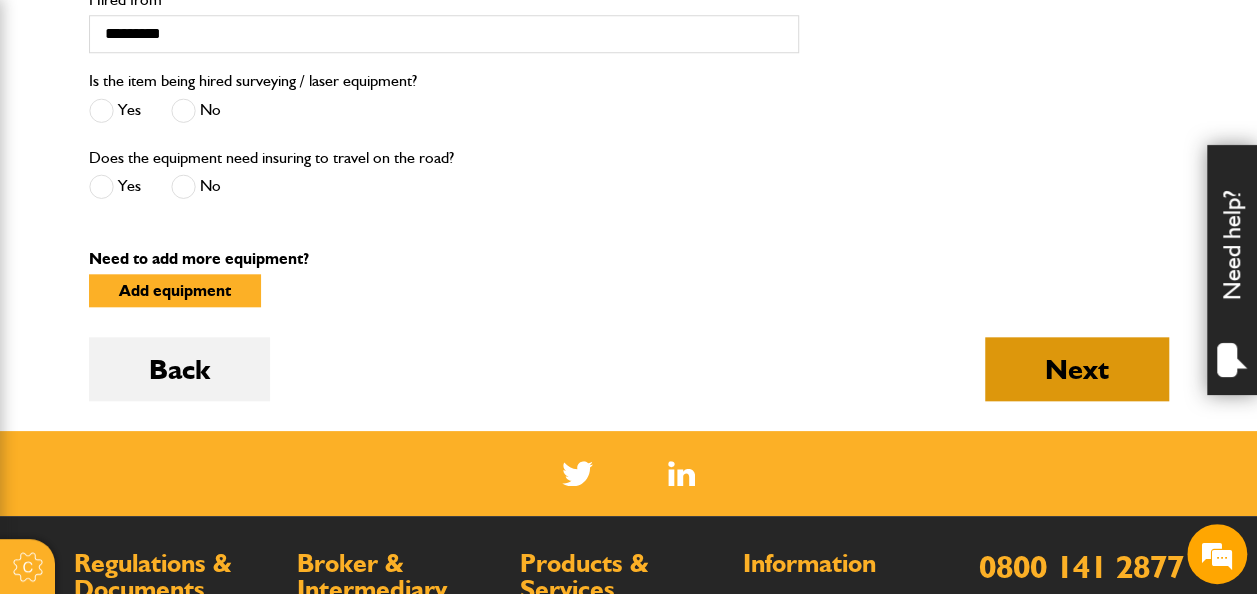 click on "Next" at bounding box center (1077, 369) 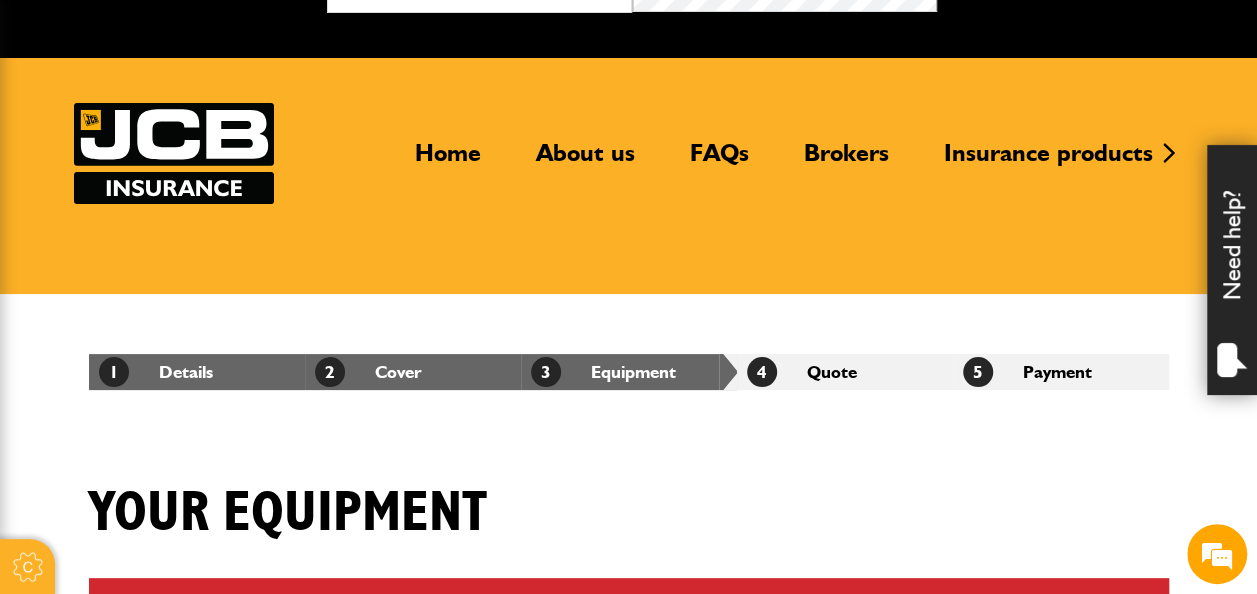 scroll, scrollTop: 200, scrollLeft: 0, axis: vertical 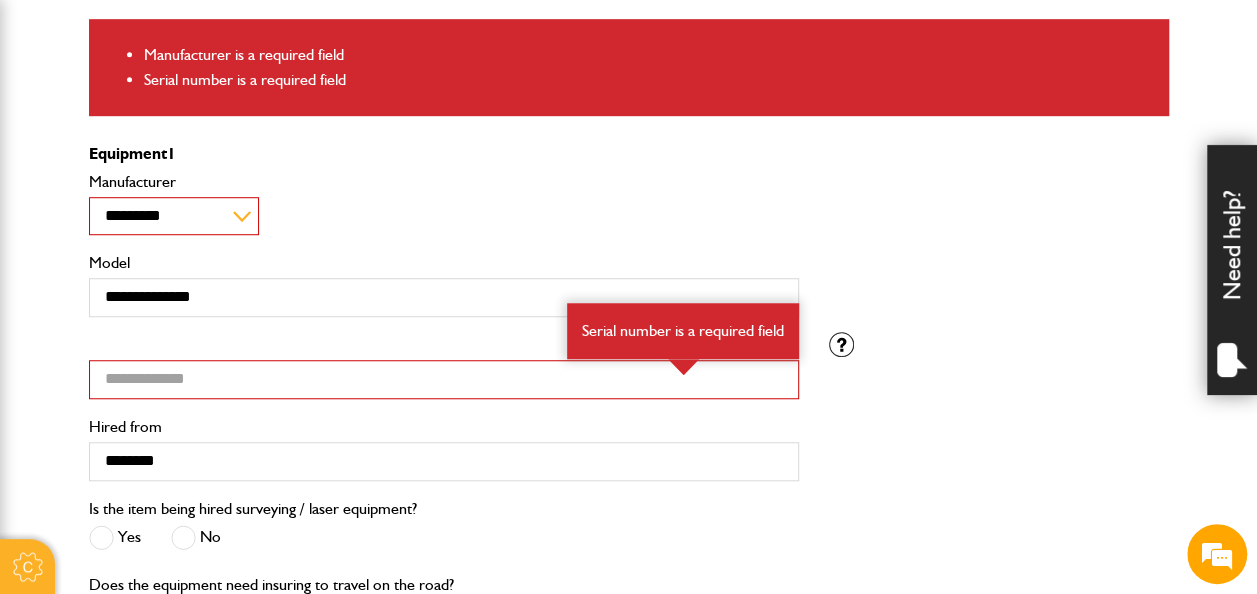 click on "**********" at bounding box center [174, 216] 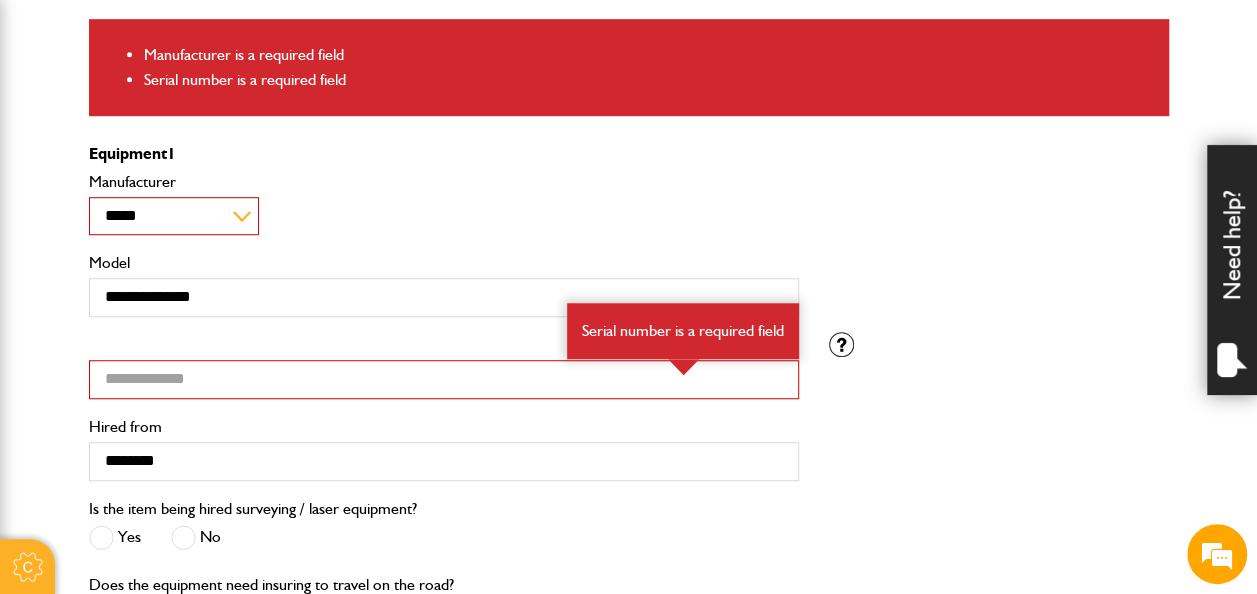 click on "**********" at bounding box center (174, 216) 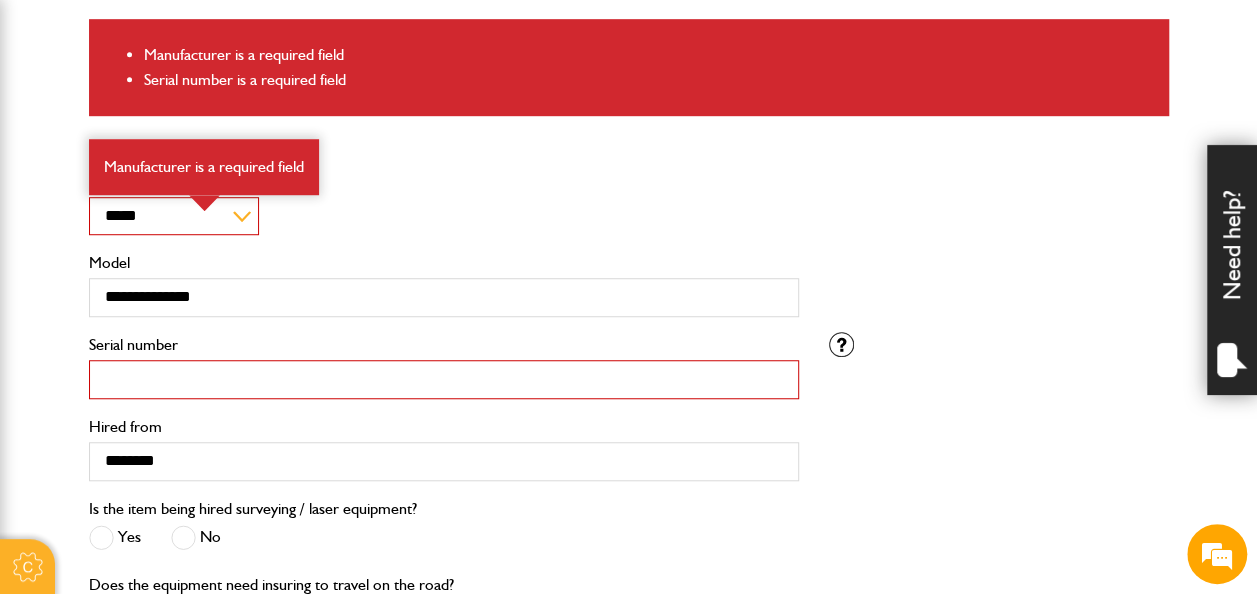 click on "Serial number" at bounding box center (444, 379) 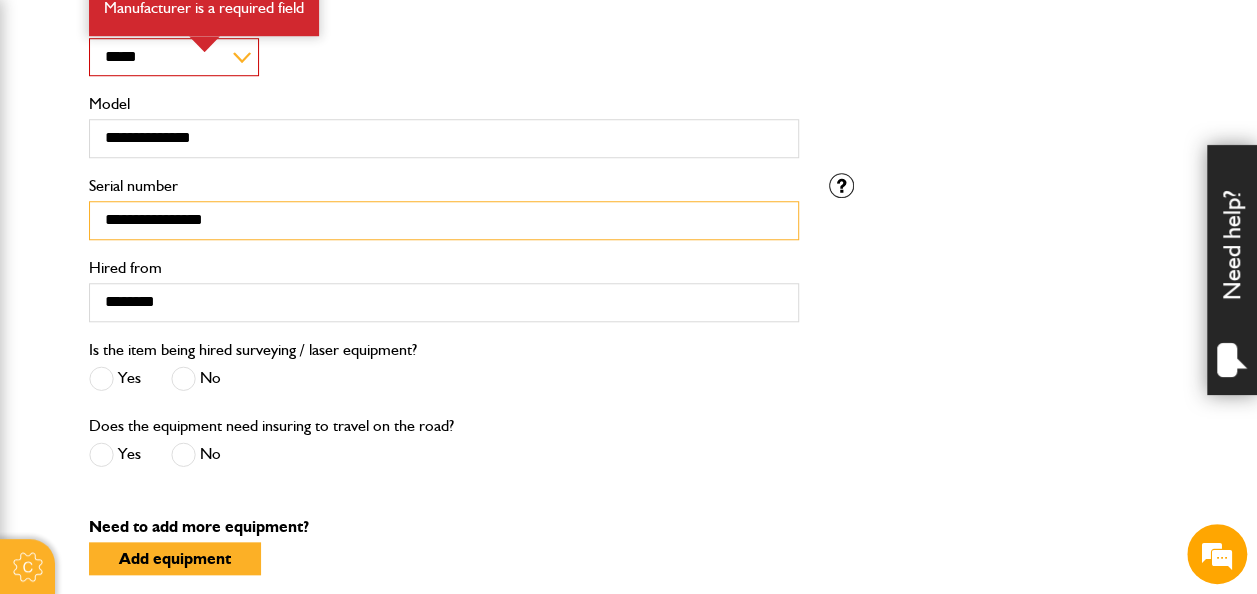 scroll, scrollTop: 900, scrollLeft: 0, axis: vertical 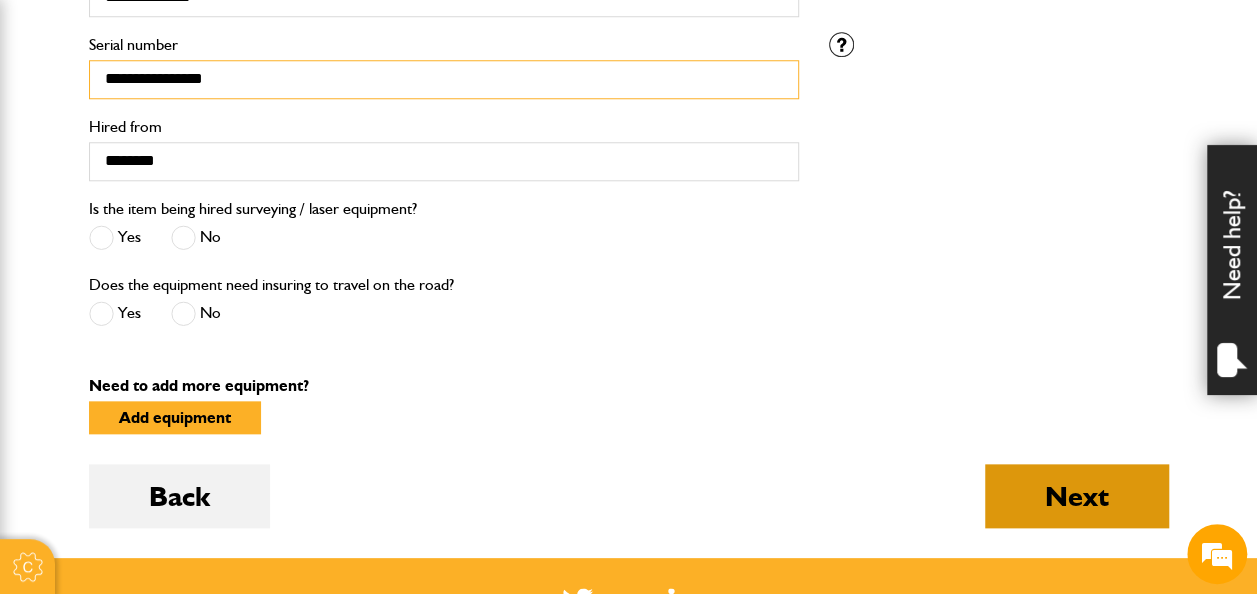 type on "**********" 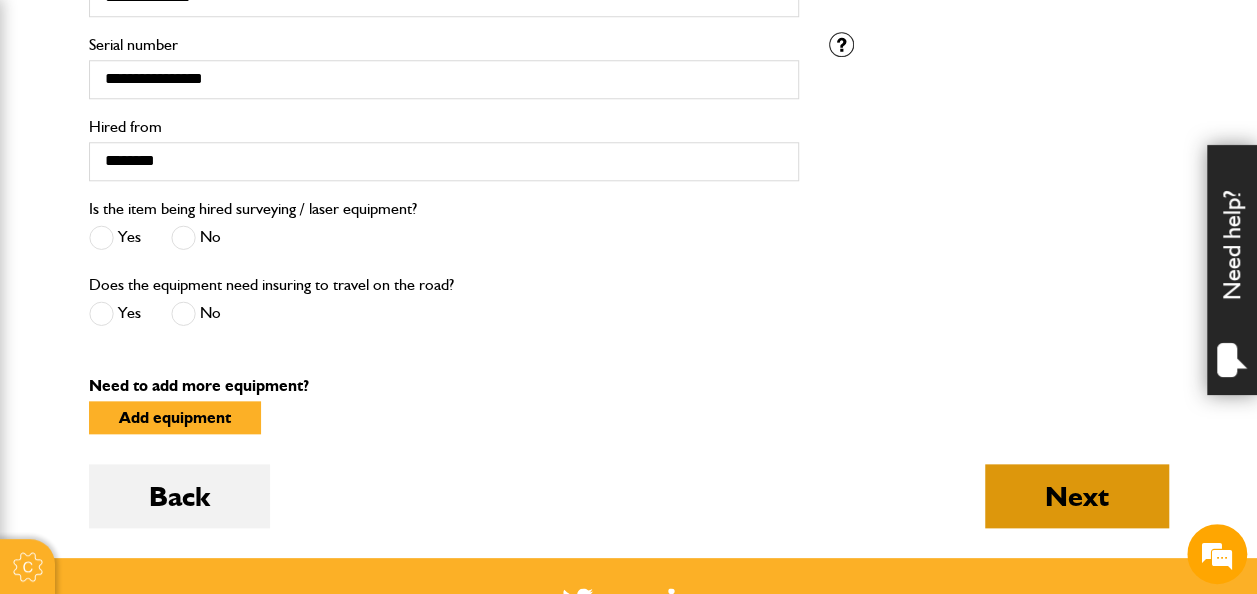 click on "Next" at bounding box center (1077, 496) 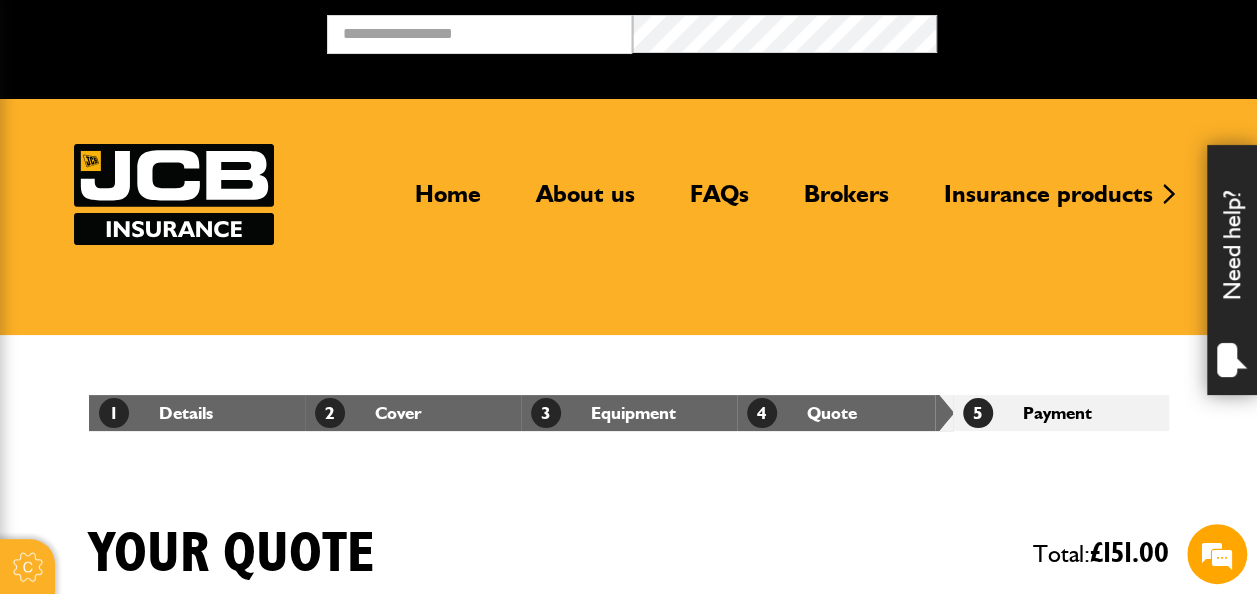 scroll, scrollTop: 94, scrollLeft: 0, axis: vertical 